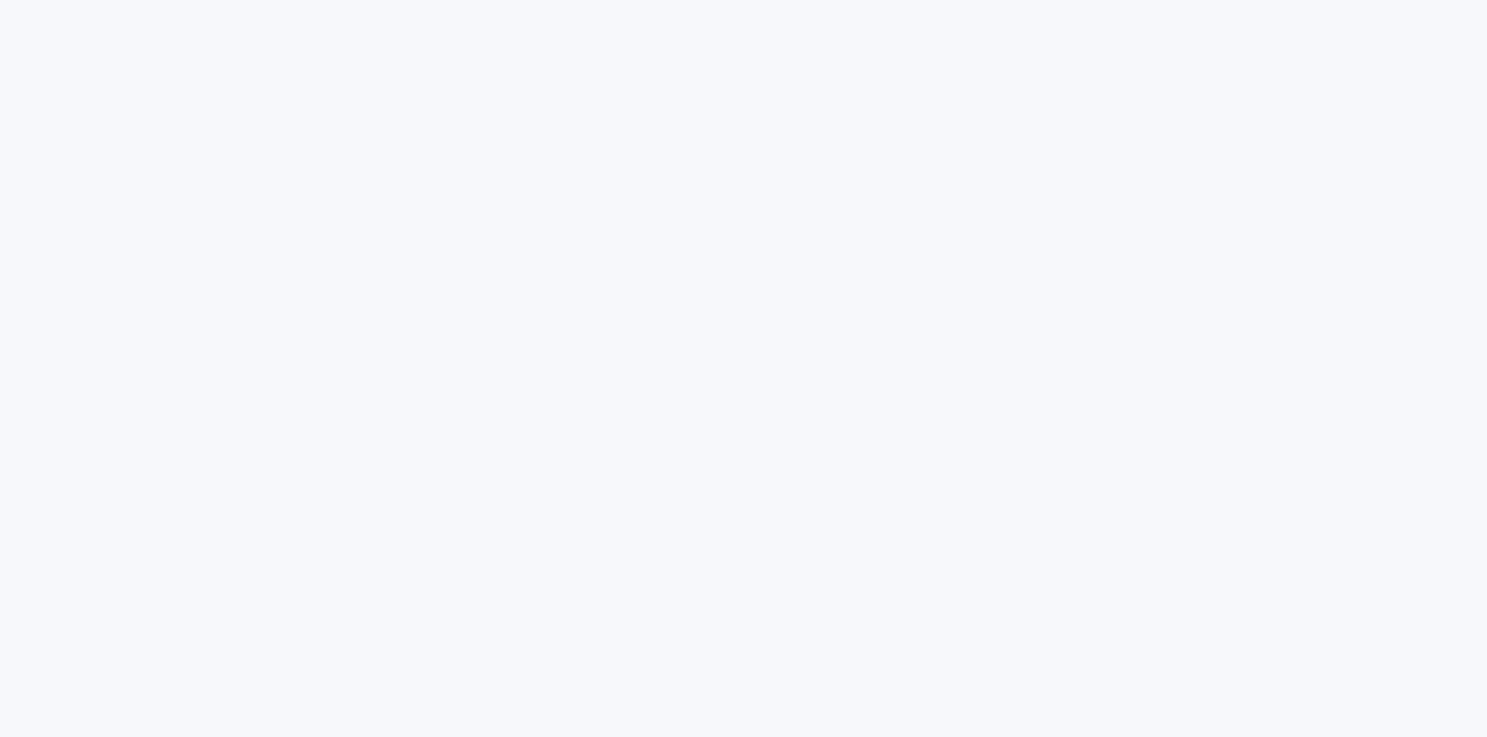 scroll, scrollTop: 0, scrollLeft: 0, axis: both 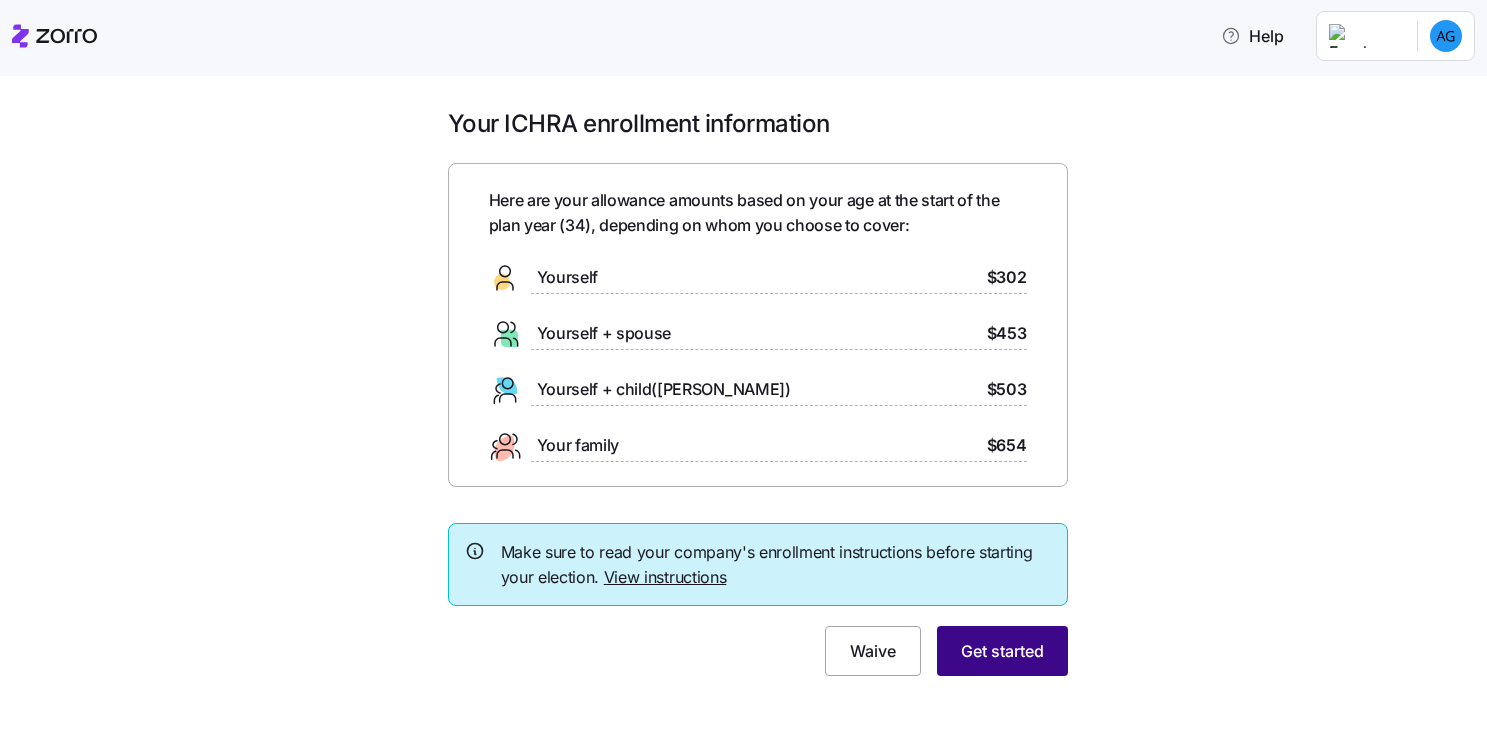 click on "Get started" at bounding box center (1002, 651) 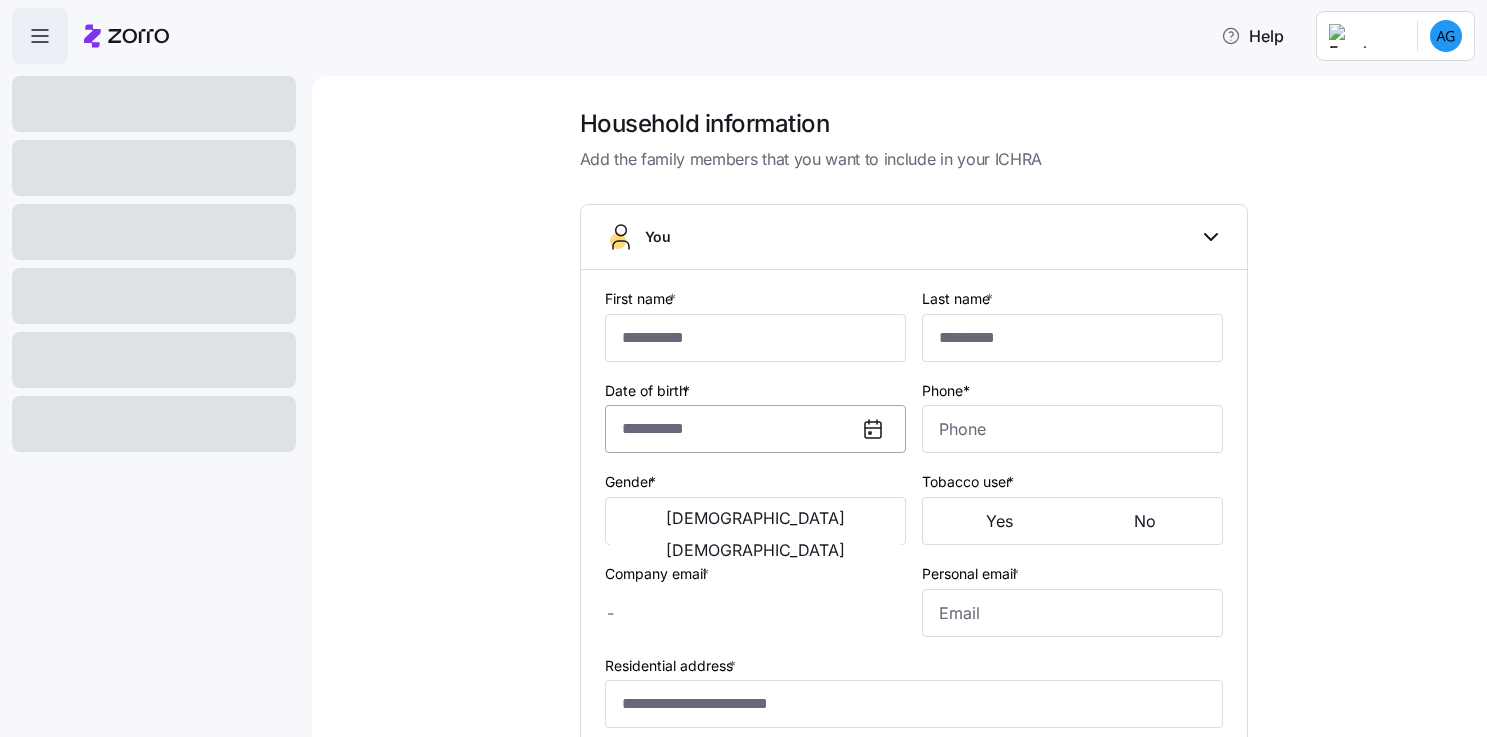 type on "********" 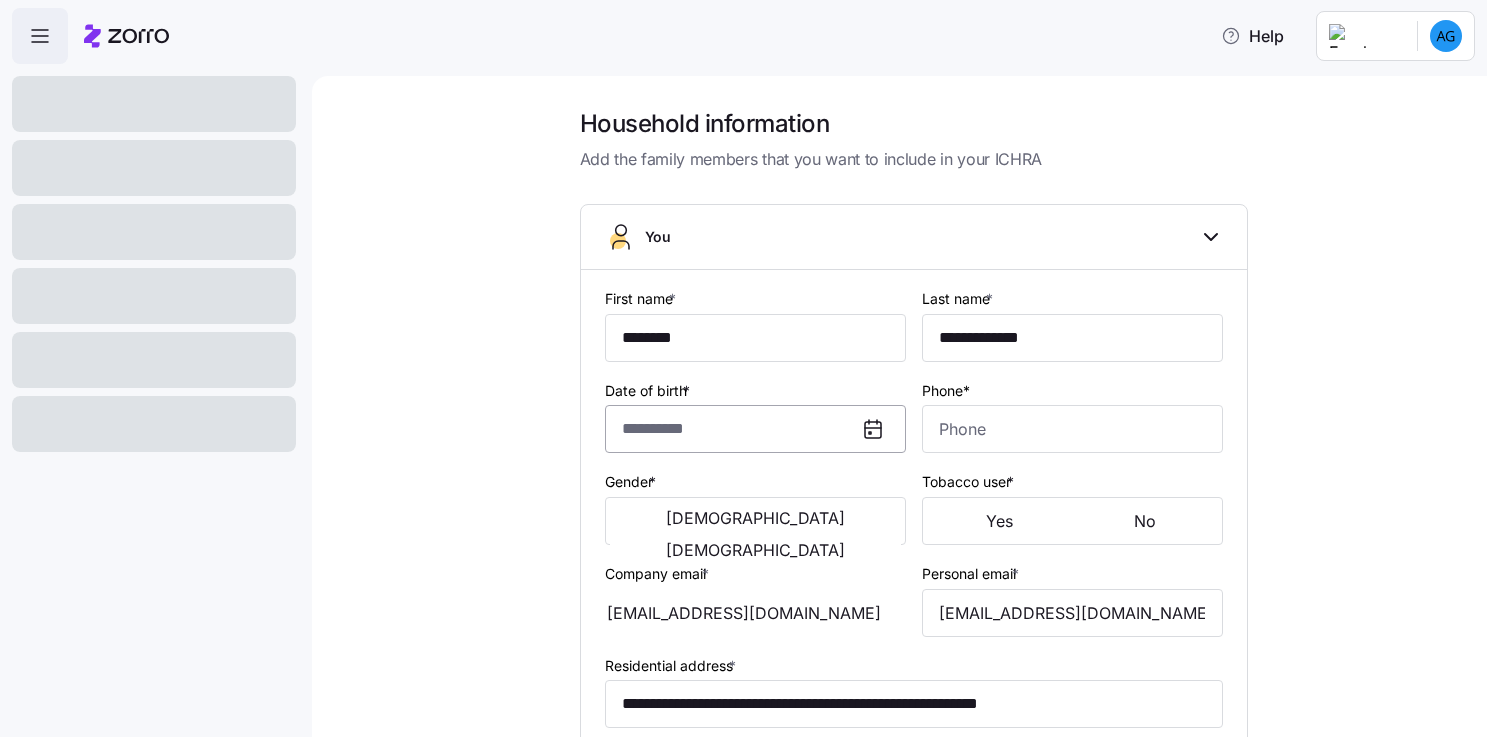 type on "**********" 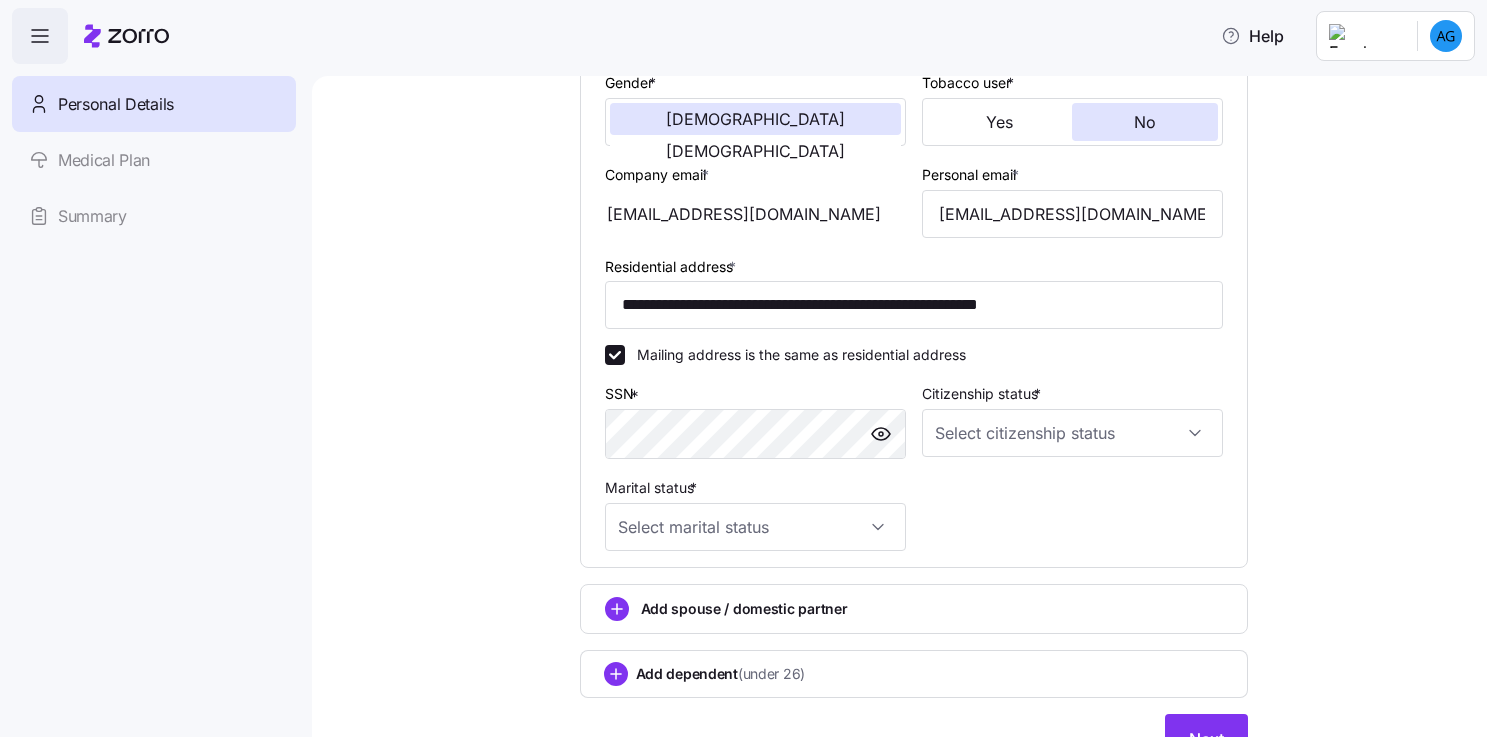 scroll, scrollTop: 400, scrollLeft: 0, axis: vertical 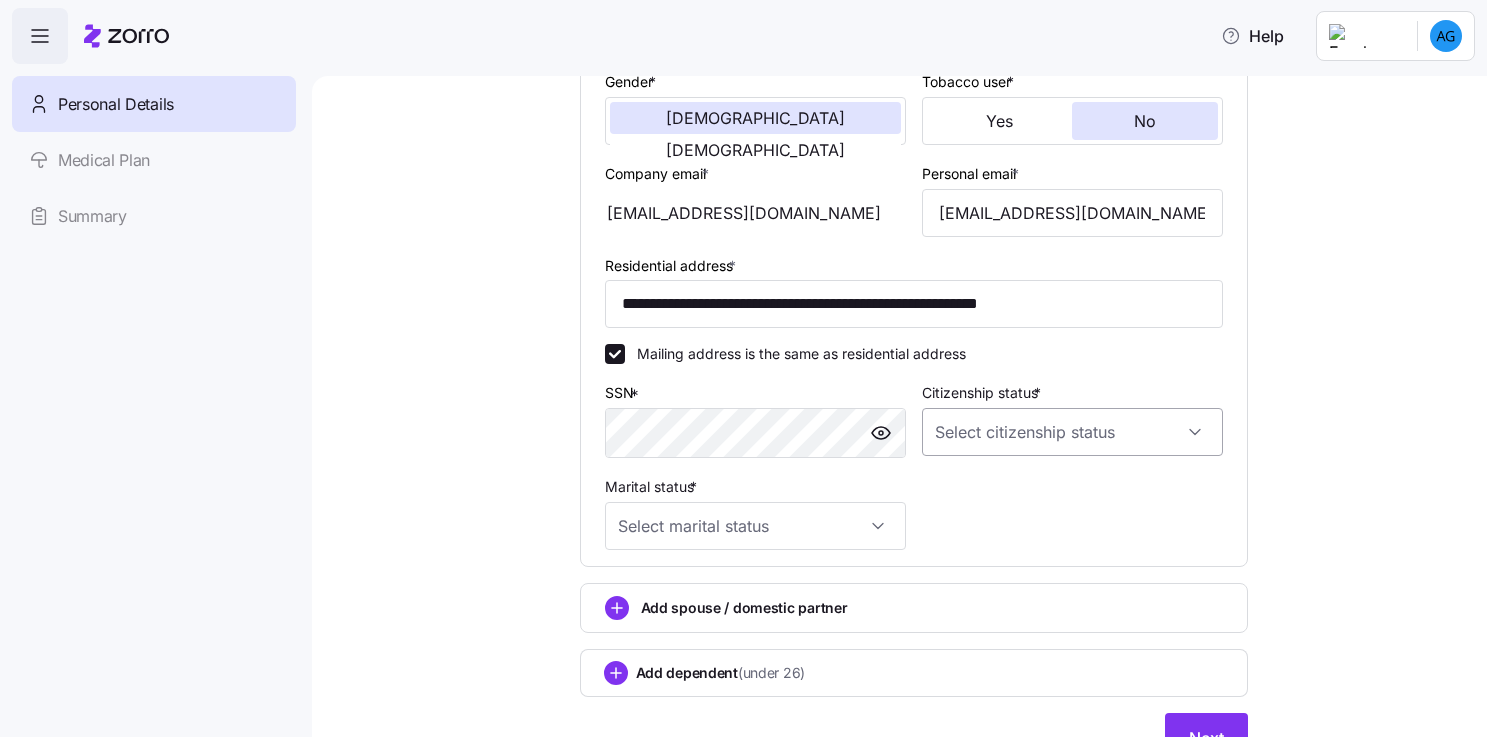 click on "Citizenship status  *" at bounding box center (1072, 432) 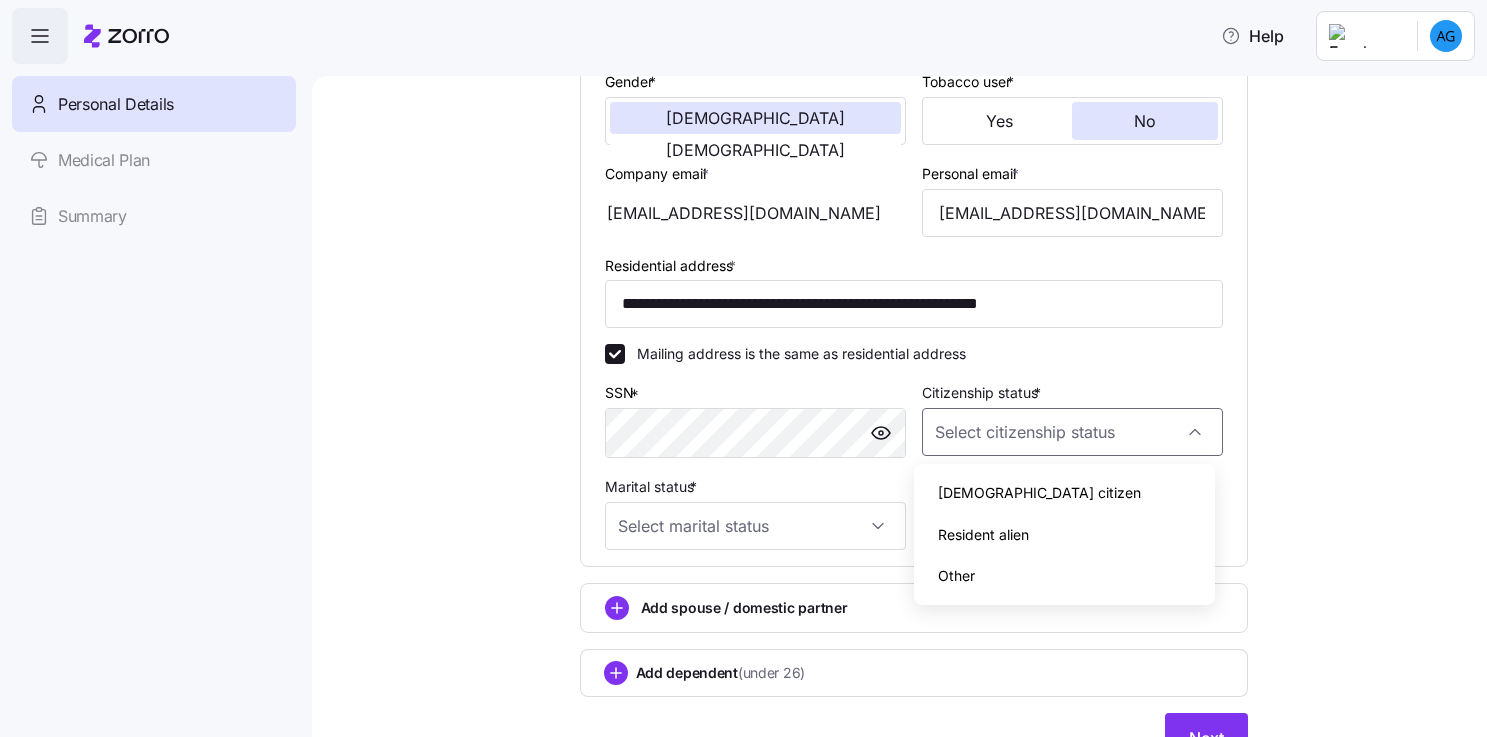 click on "US citizen" at bounding box center [1064, 493] 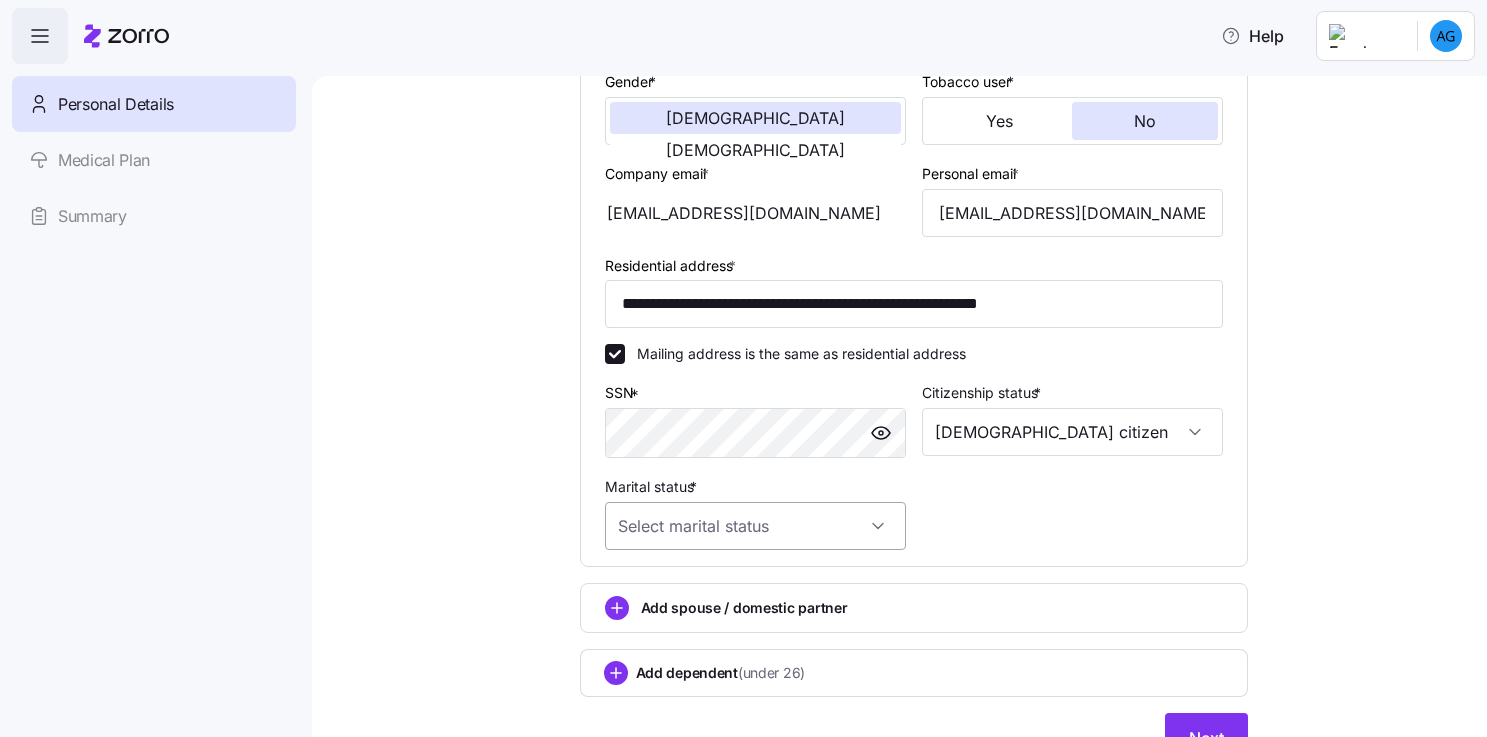 click on "Marital status  *" at bounding box center (755, 526) 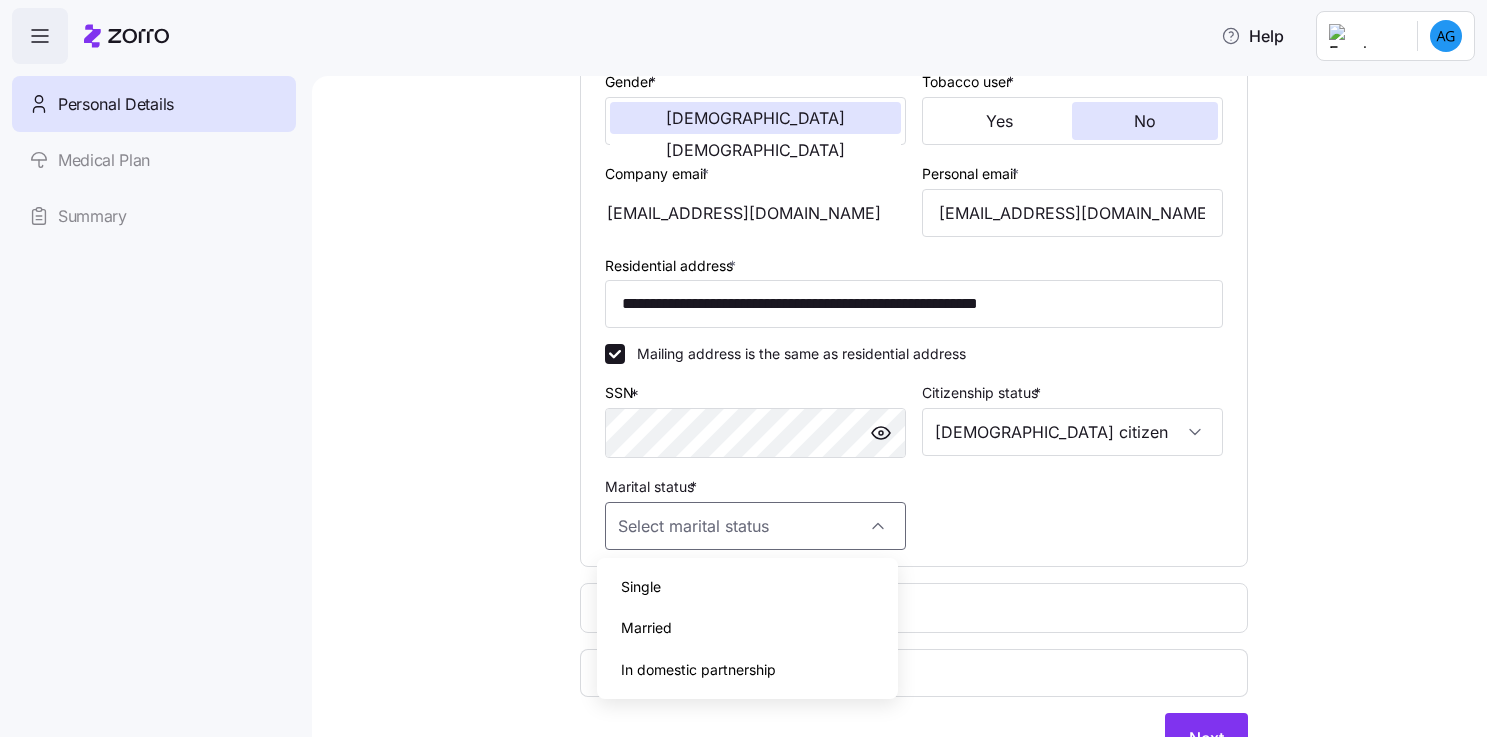 click on "Single" at bounding box center [747, 587] 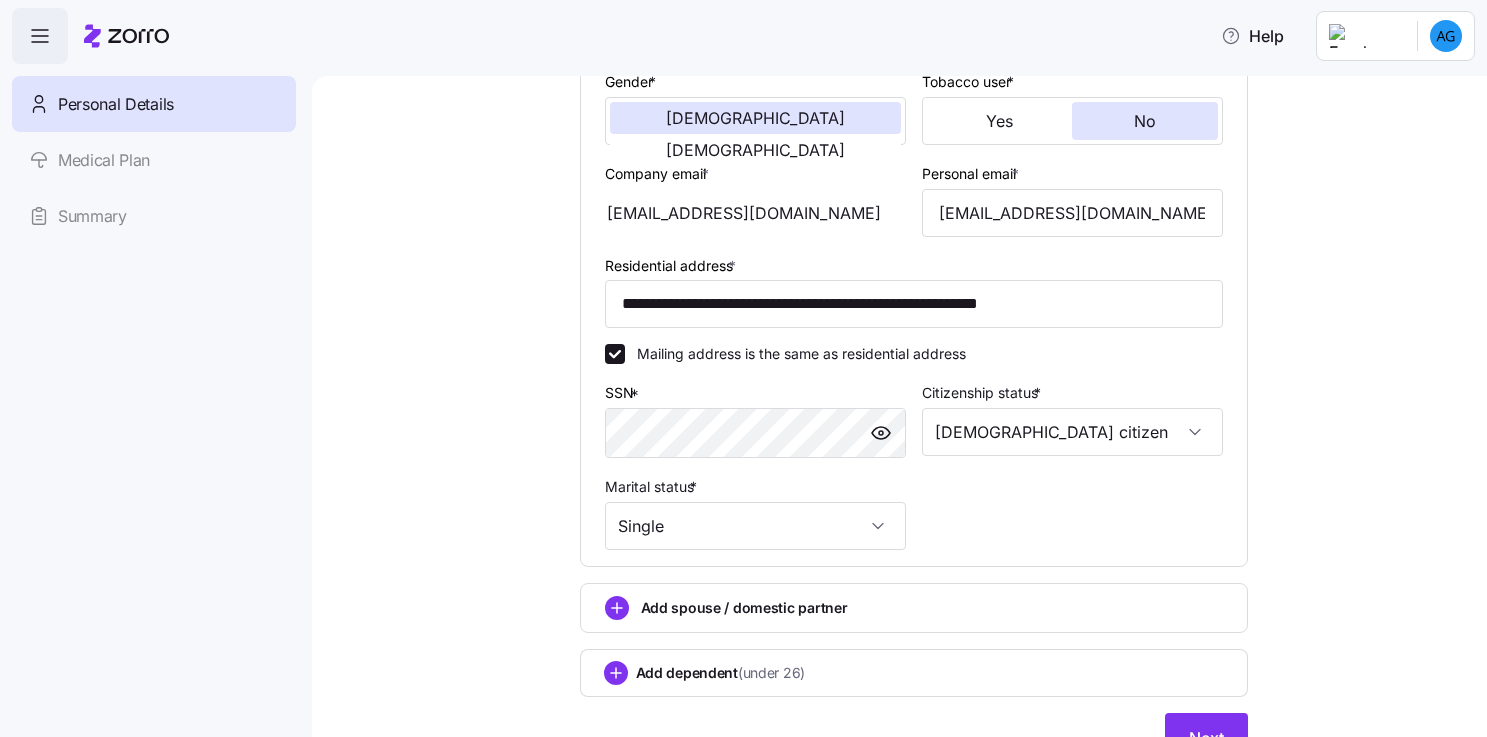 click on "**********" at bounding box center [914, 218] 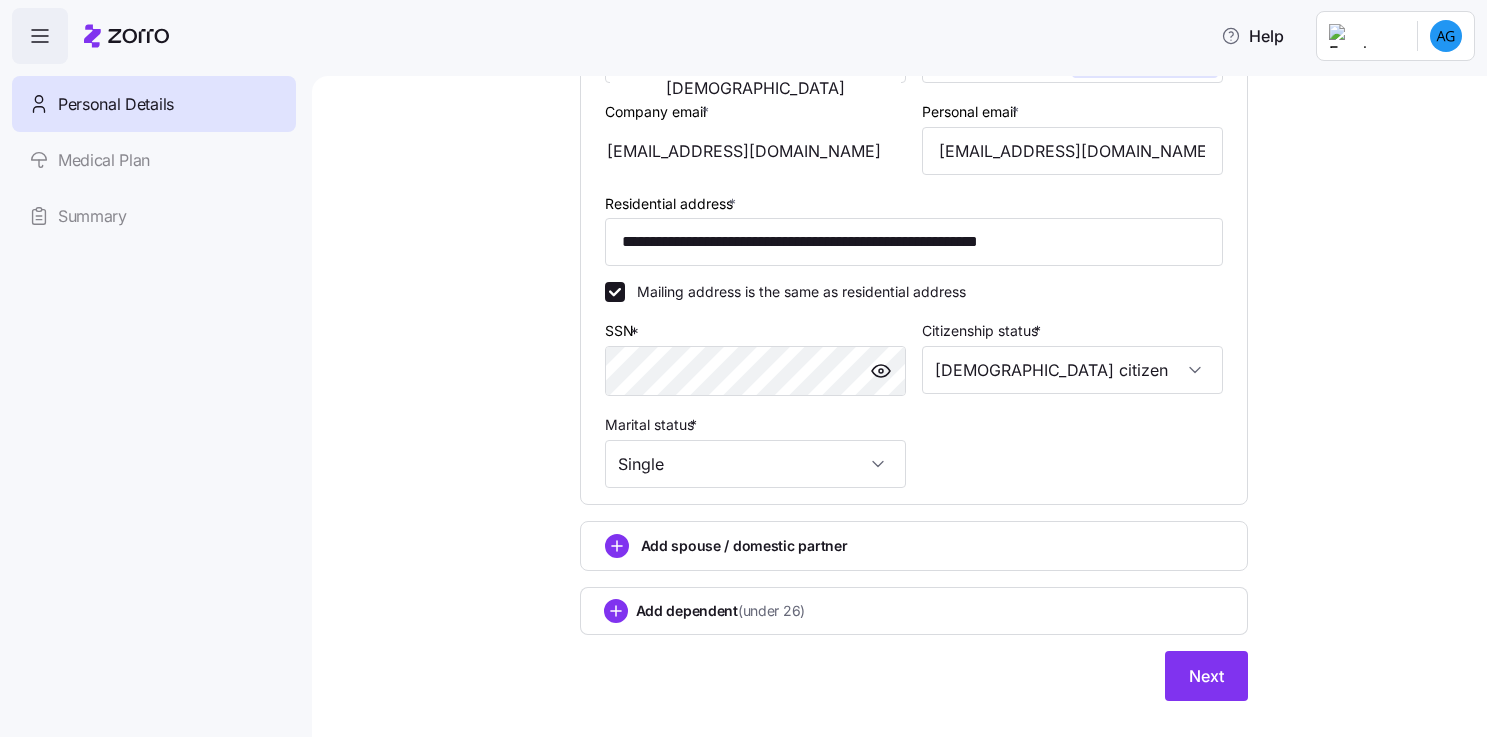 scroll, scrollTop: 498, scrollLeft: 0, axis: vertical 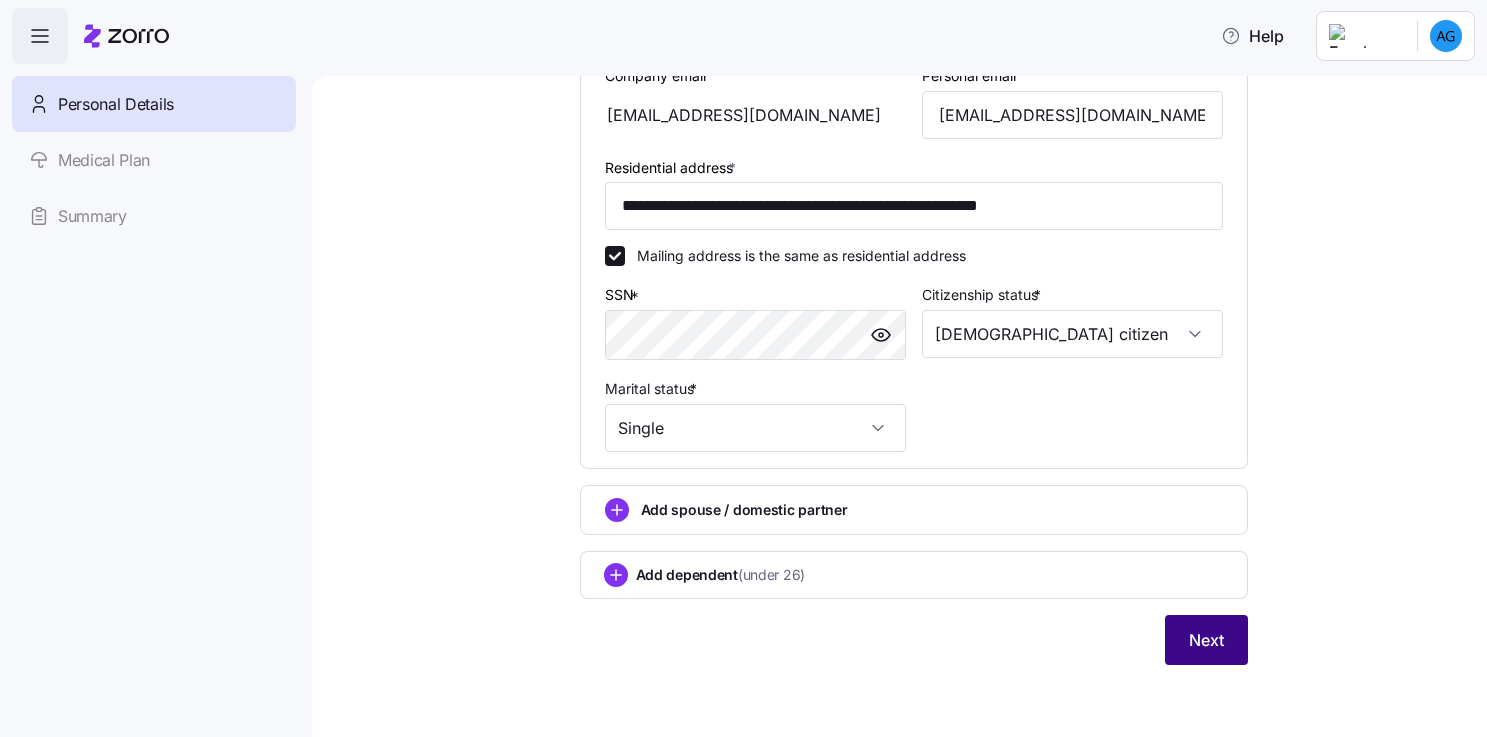 click on "Next" at bounding box center [1206, 640] 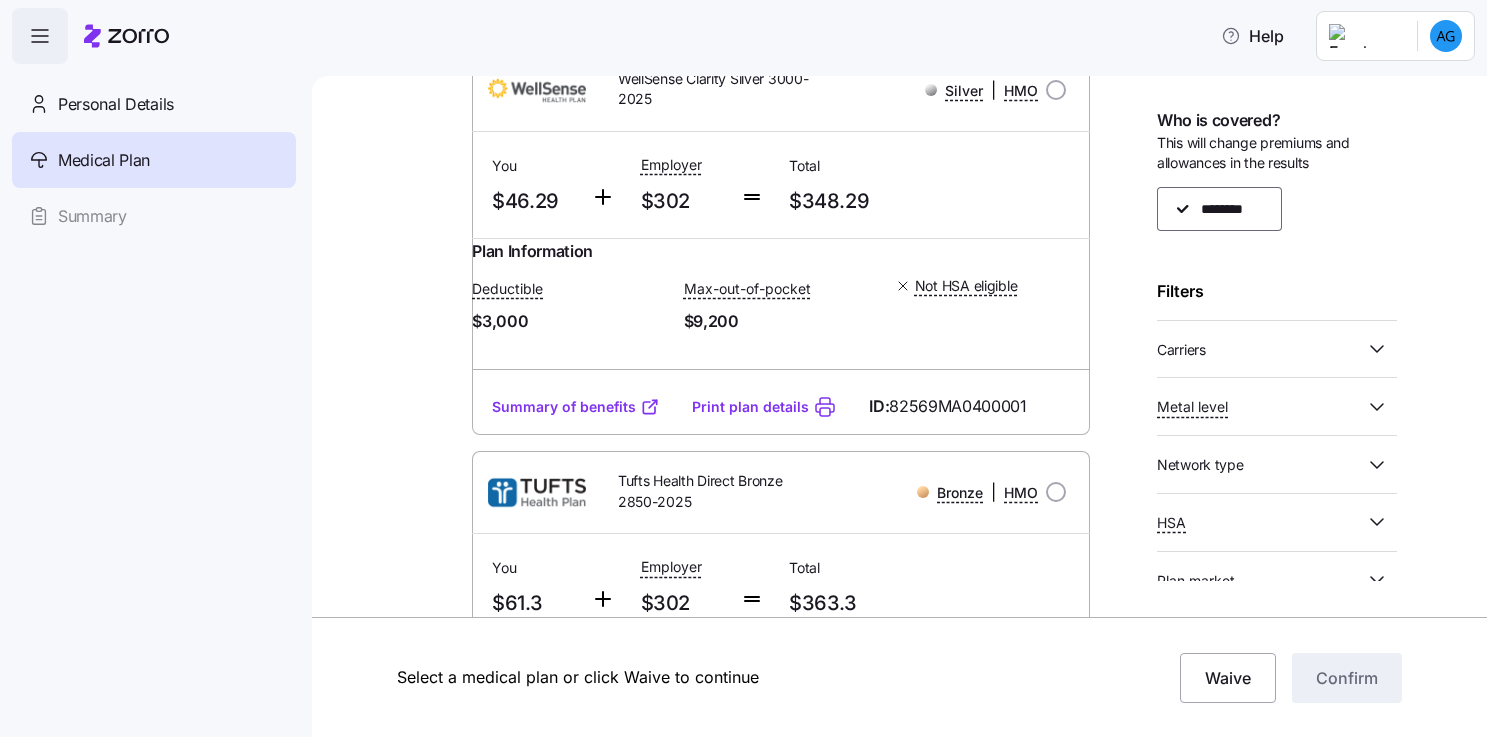 scroll, scrollTop: 0, scrollLeft: 0, axis: both 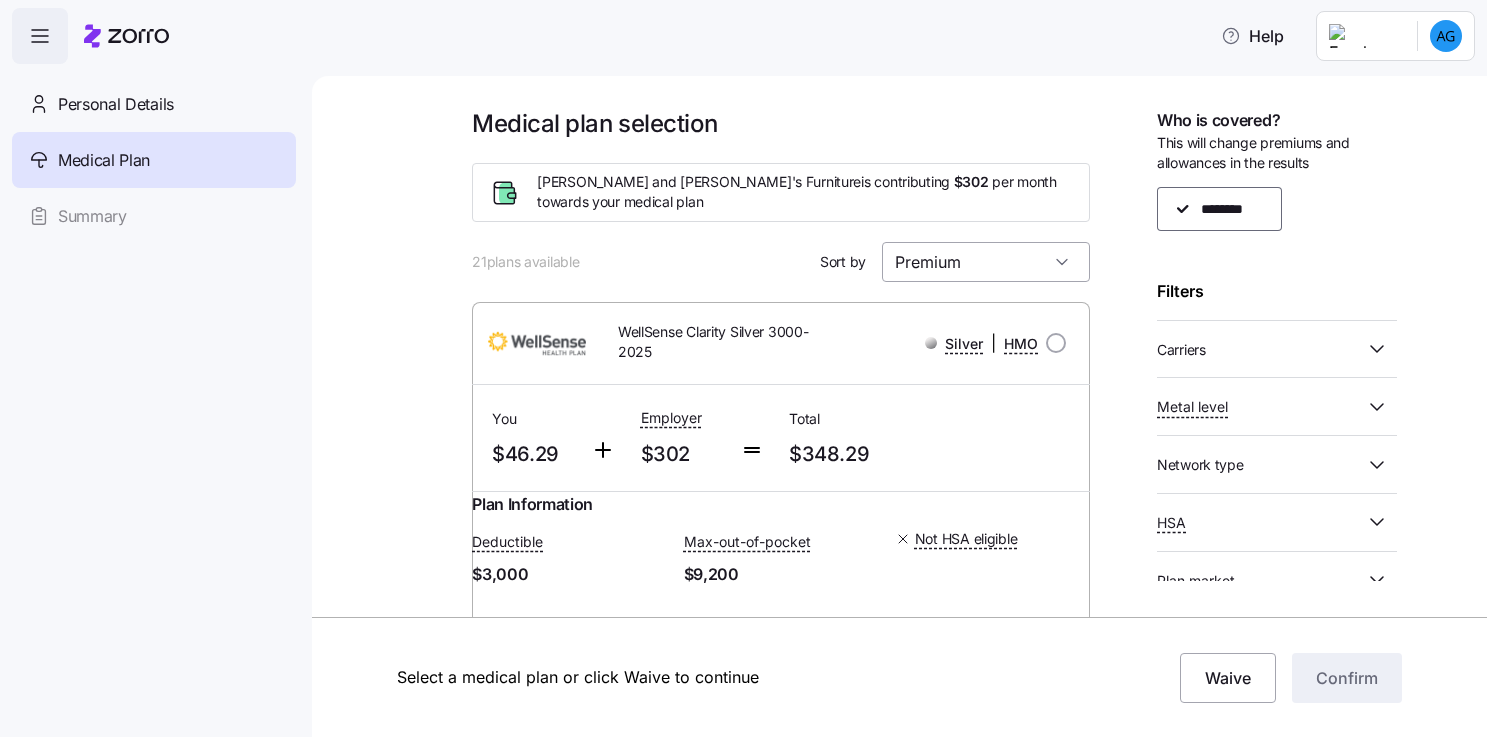 click on "Premium" at bounding box center (986, 262) 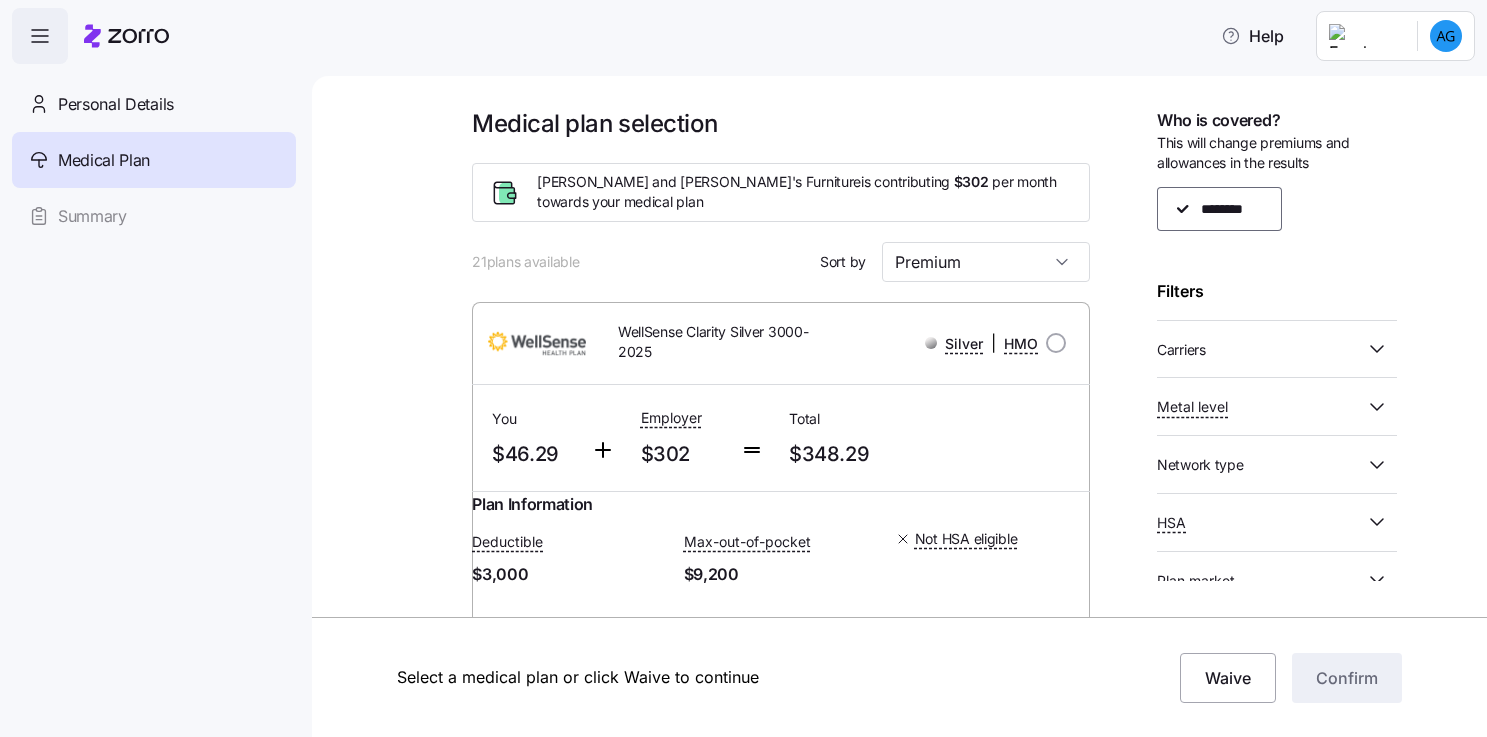 click on "21  plans available Sort by Premium" at bounding box center [781, 262] 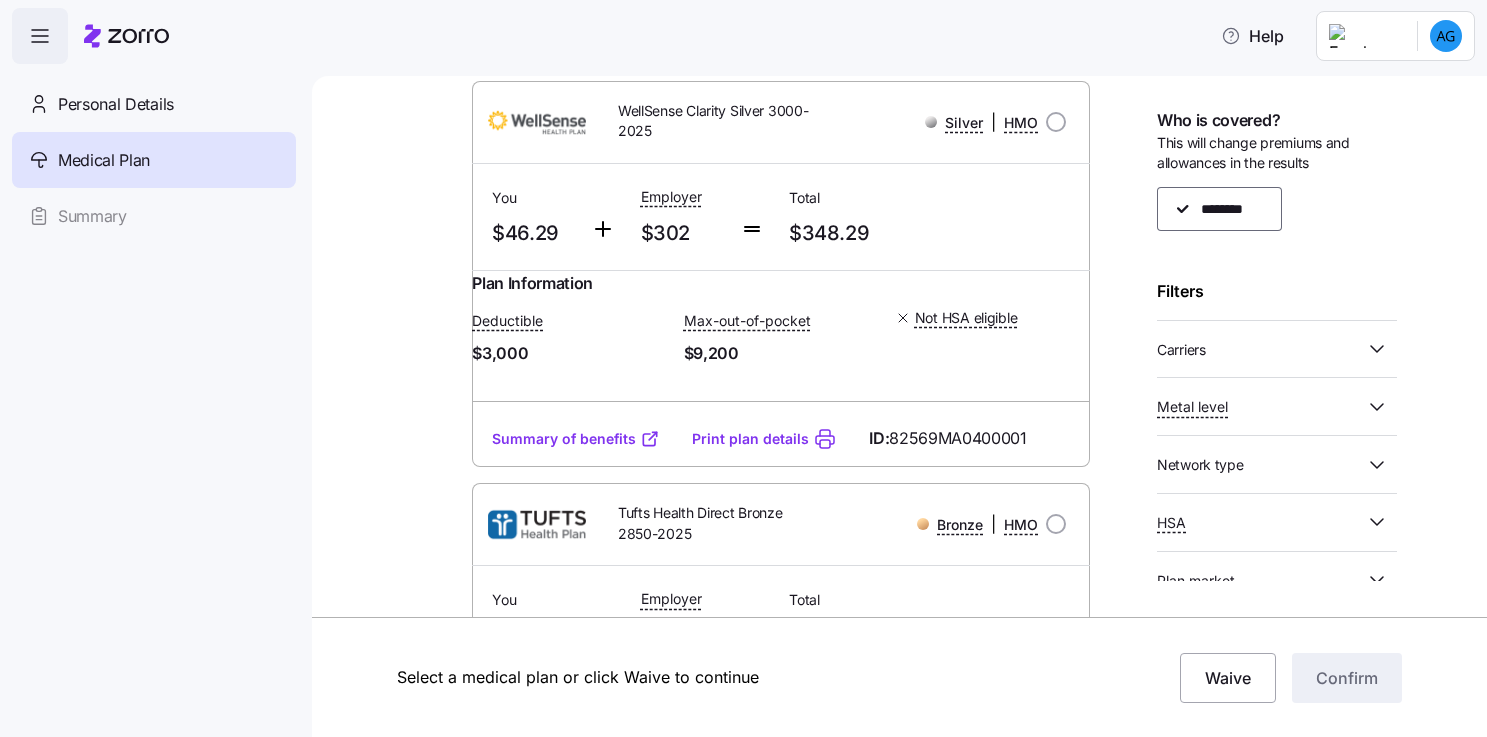 scroll, scrollTop: 0, scrollLeft: 0, axis: both 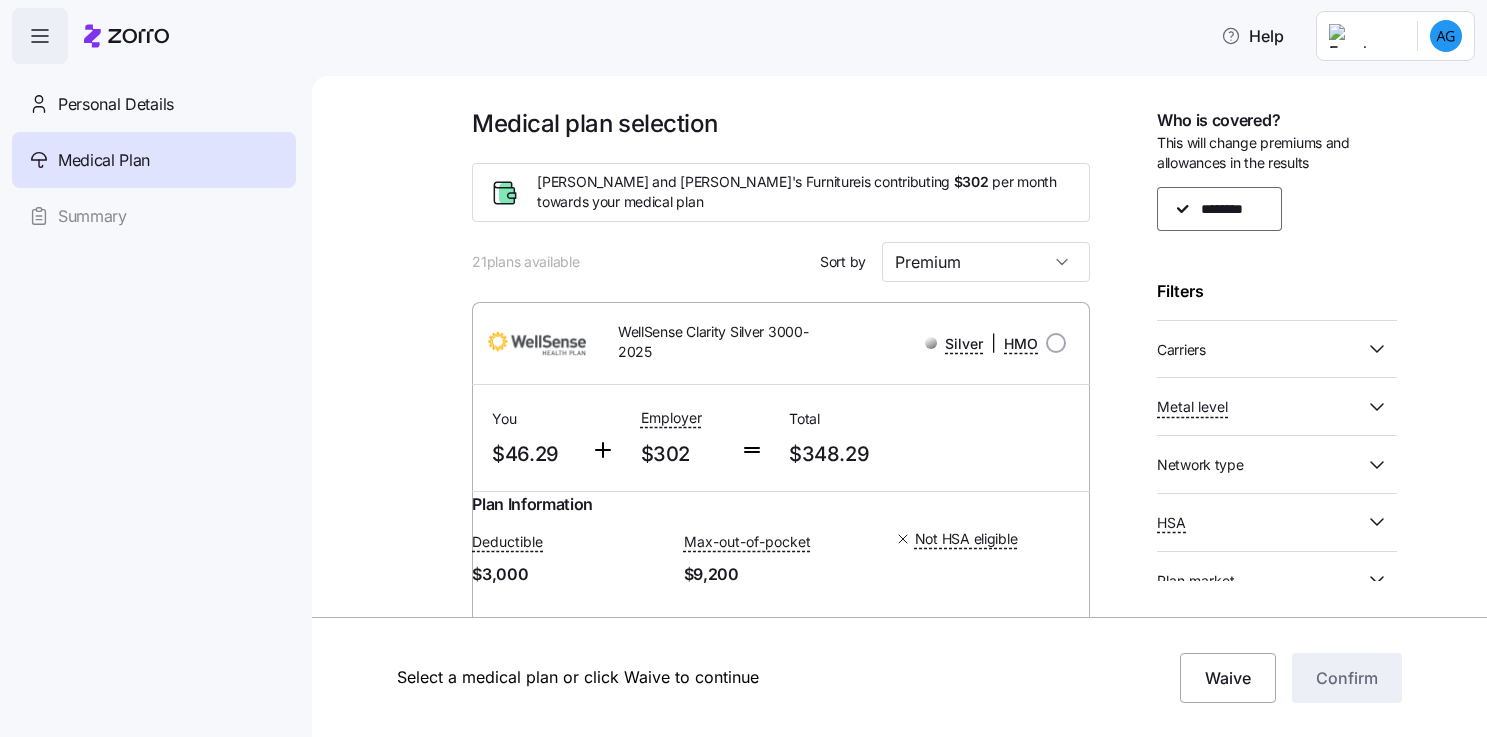 click on "Carriers" at bounding box center (1261, 349) 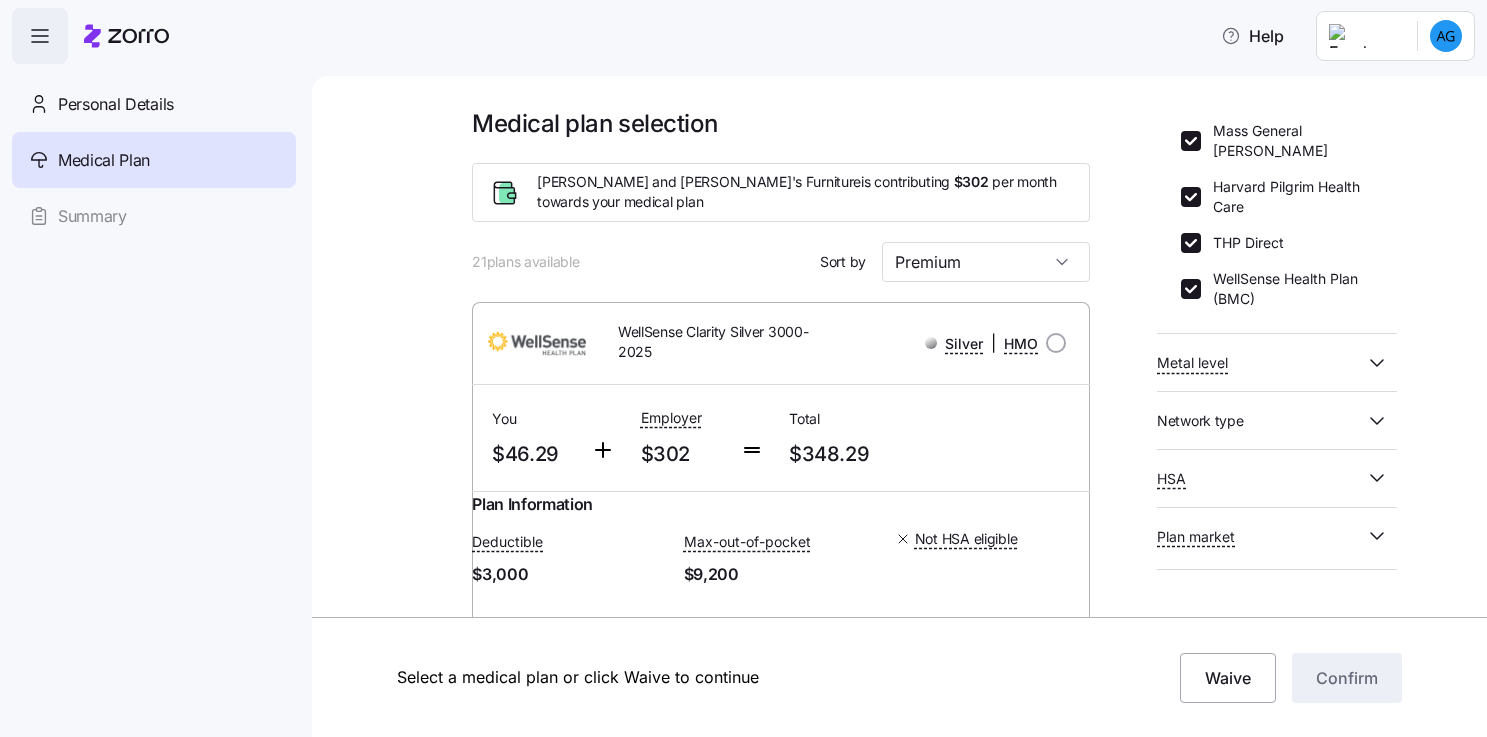 scroll, scrollTop: 249, scrollLeft: 0, axis: vertical 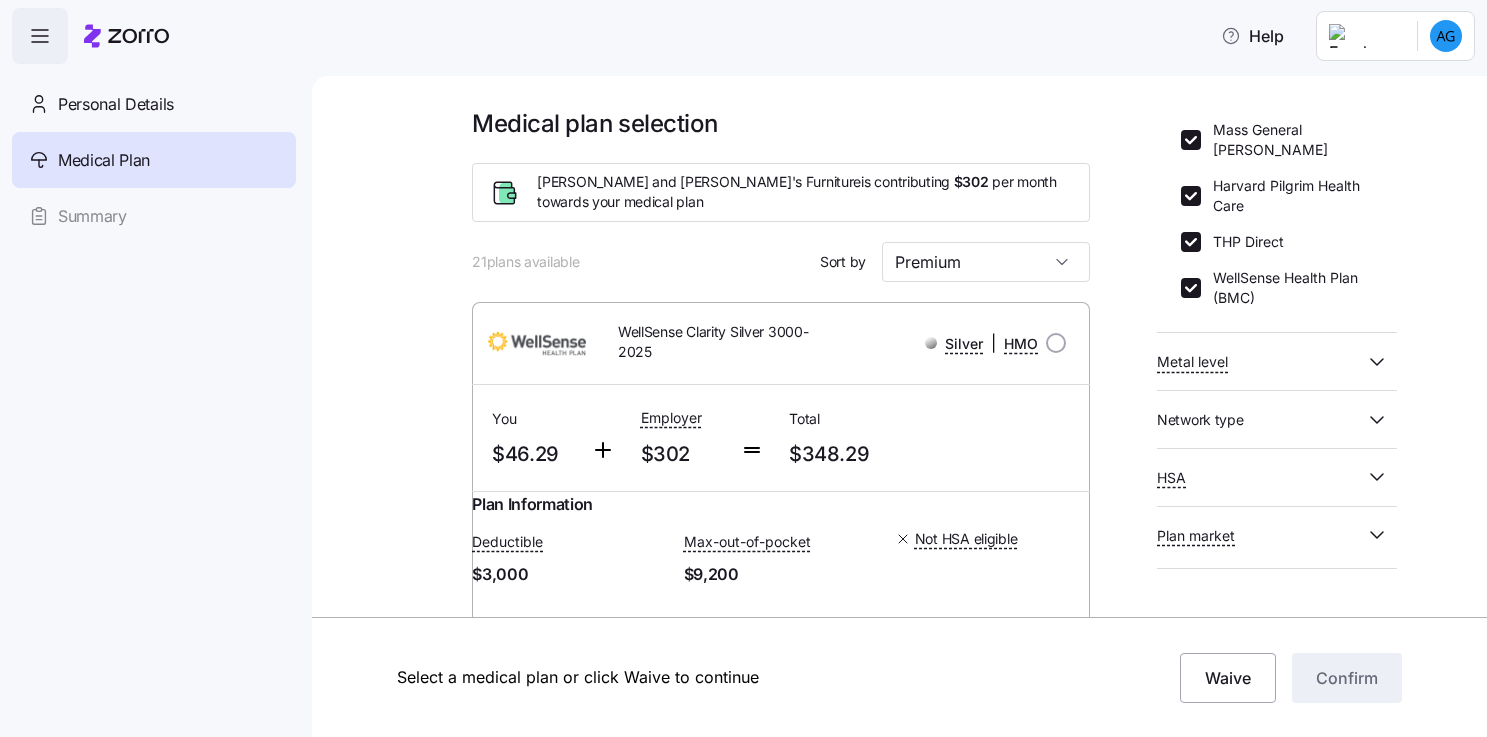 click on "Metal level" at bounding box center (1261, 361) 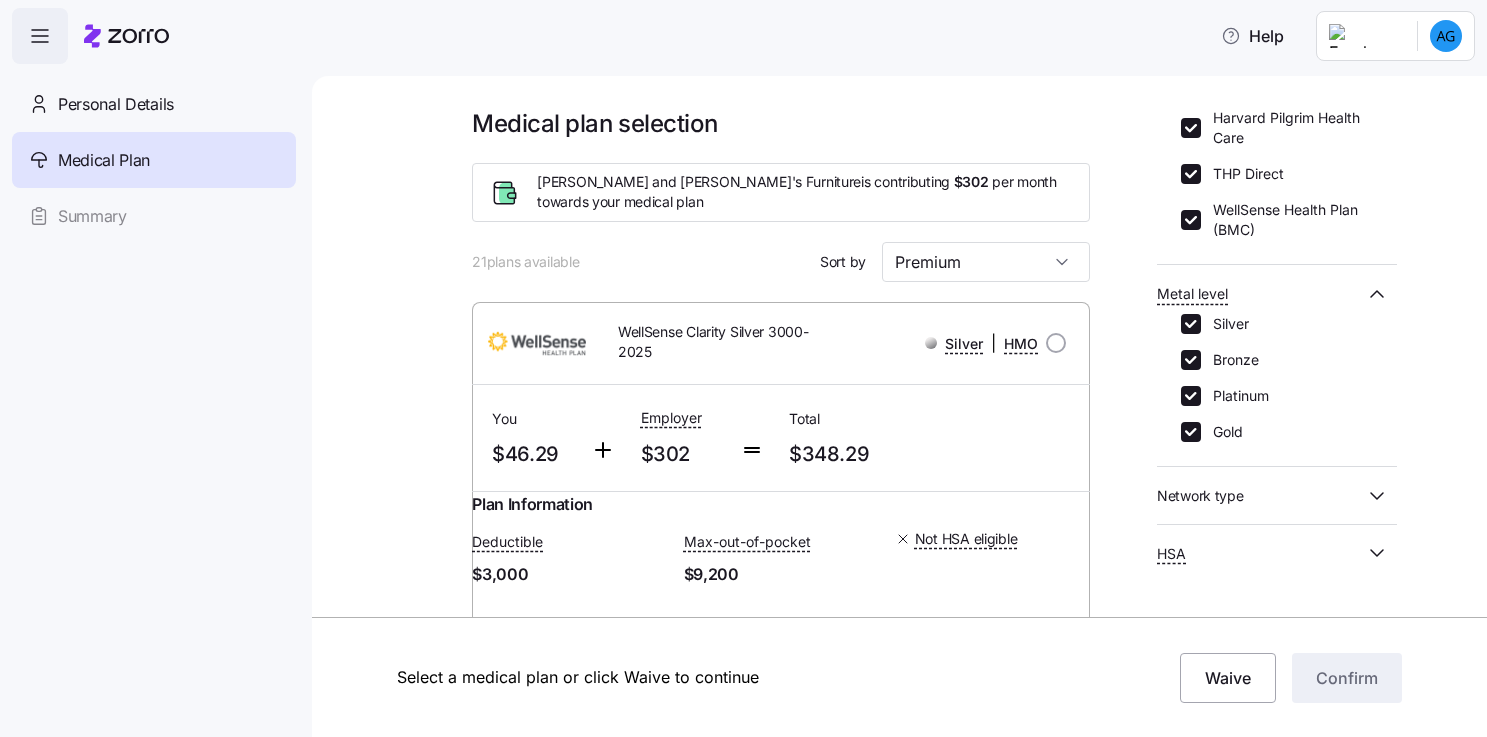 scroll, scrollTop: 393, scrollLeft: 0, axis: vertical 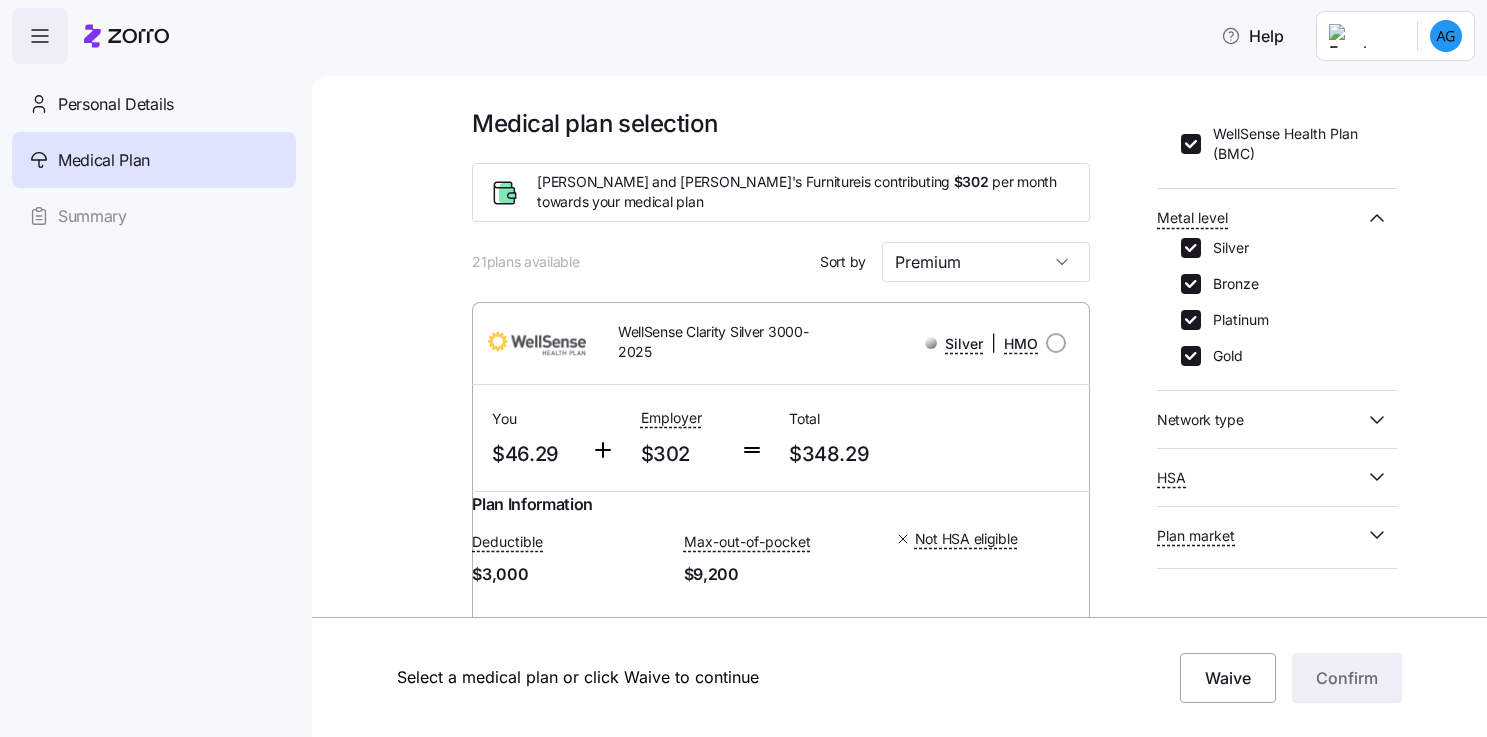 click on "Network type" at bounding box center [1261, 419] 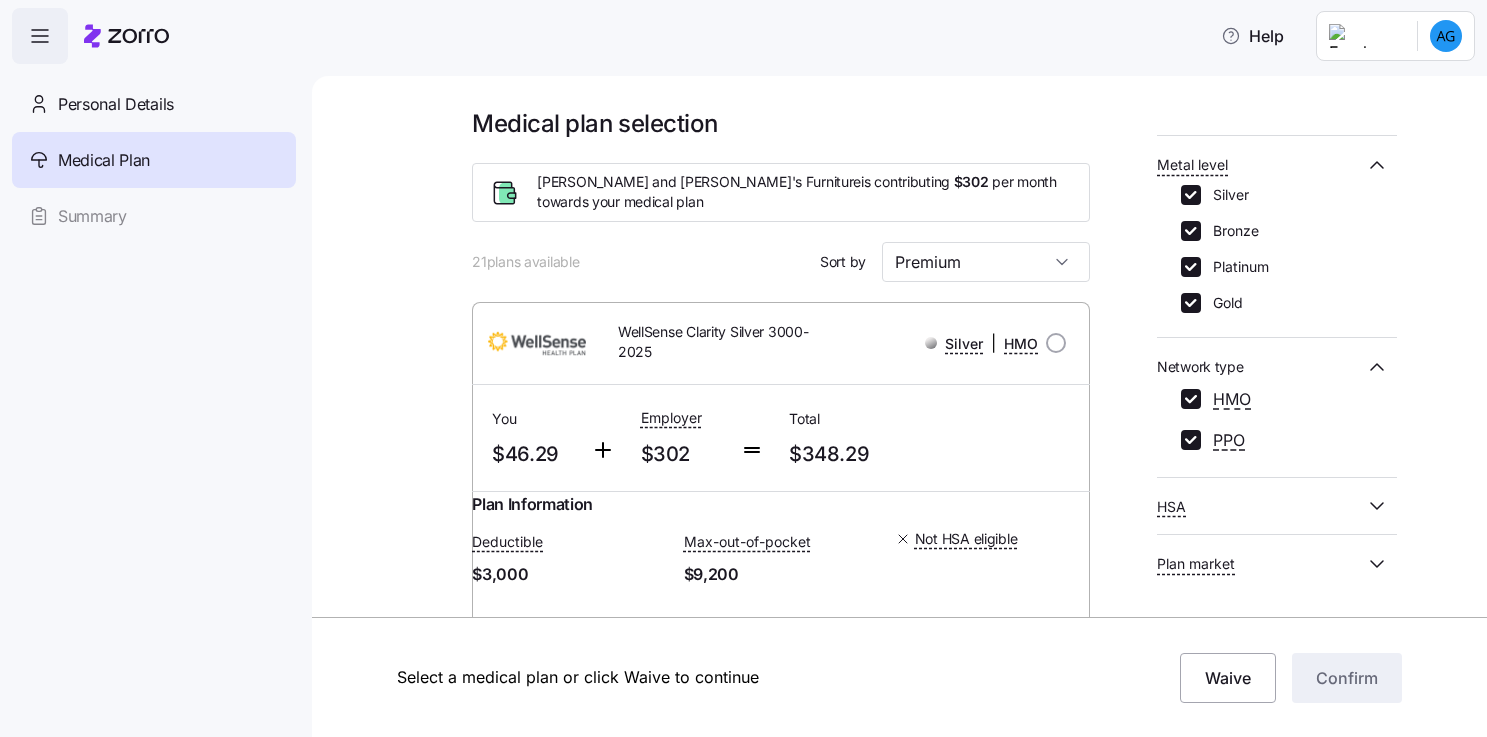 scroll, scrollTop: 474, scrollLeft: 0, axis: vertical 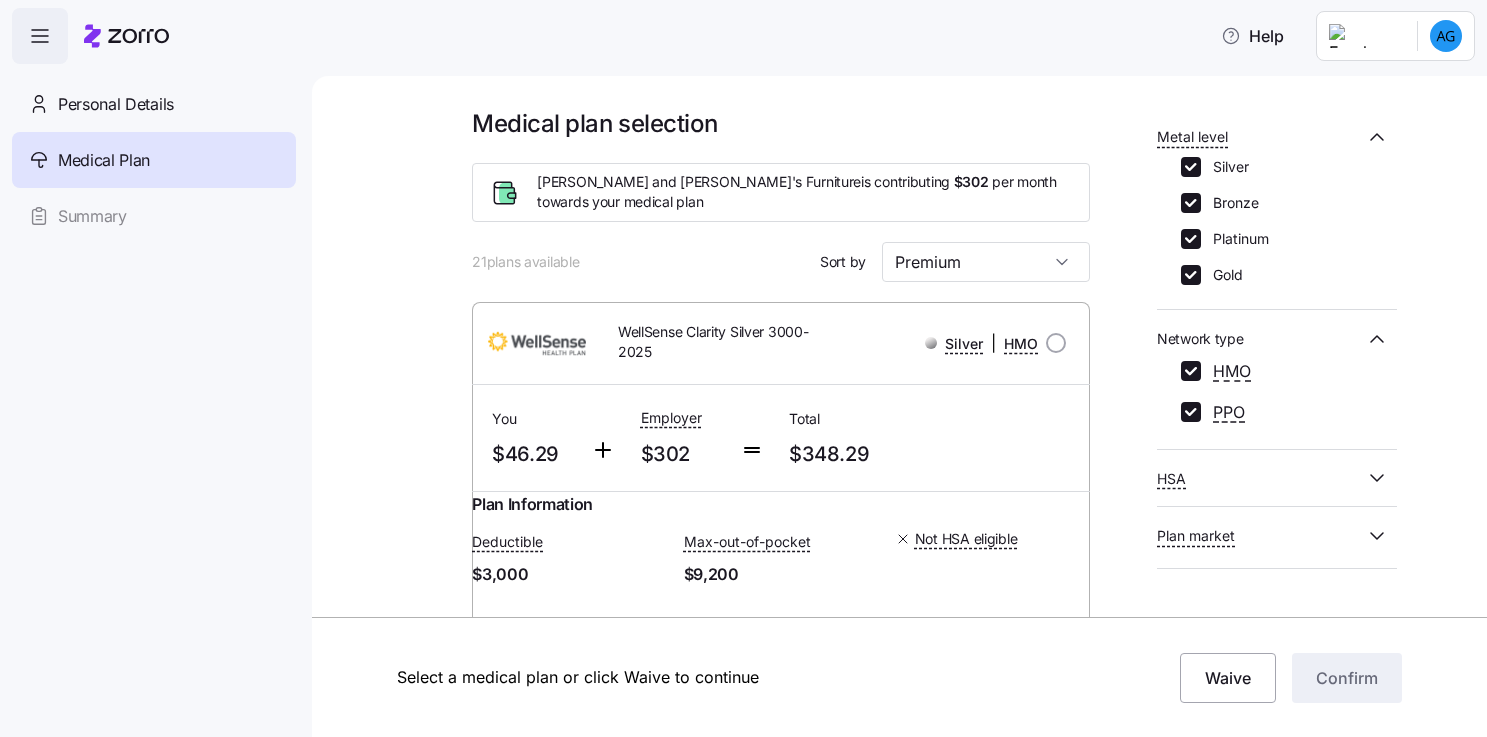 click on "HSA" at bounding box center [1261, 478] 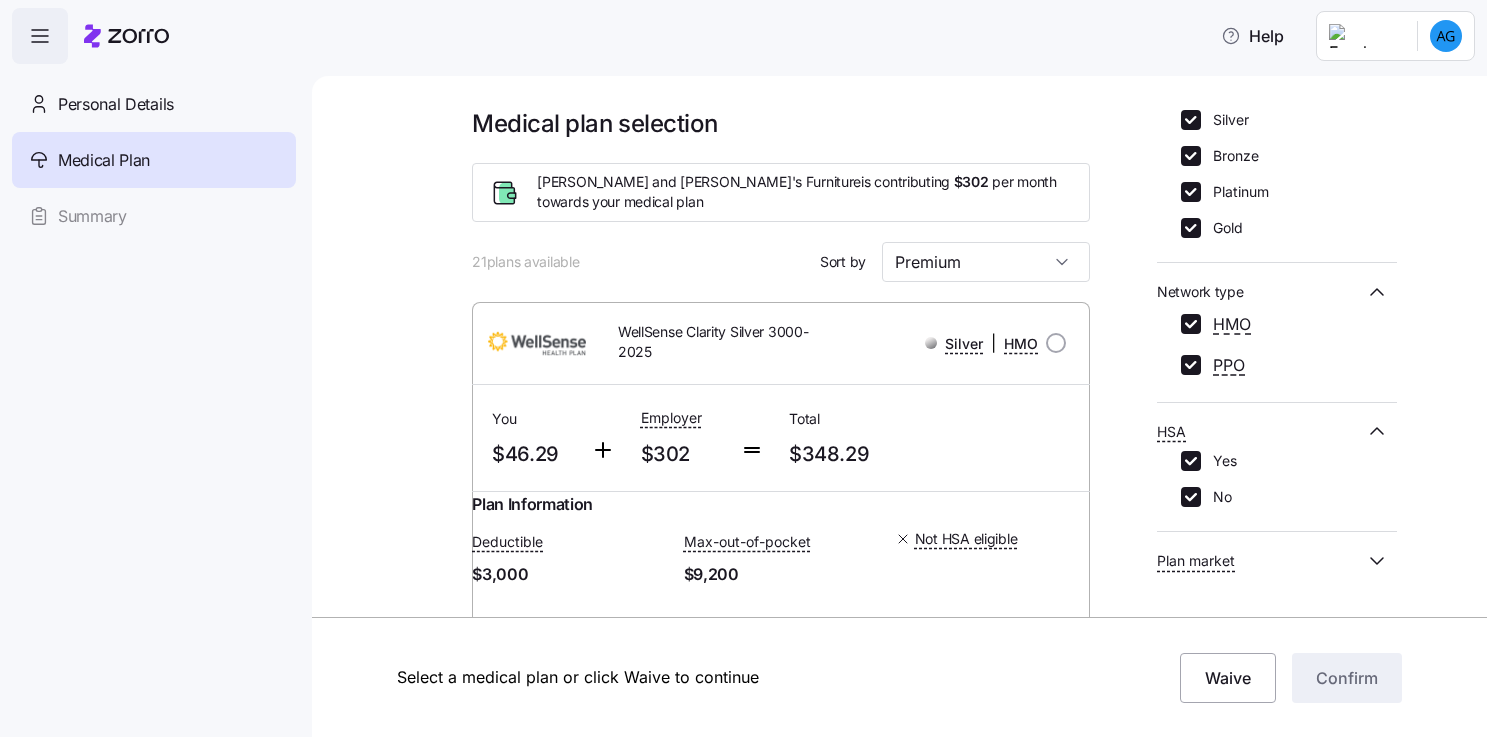 scroll, scrollTop: 546, scrollLeft: 0, axis: vertical 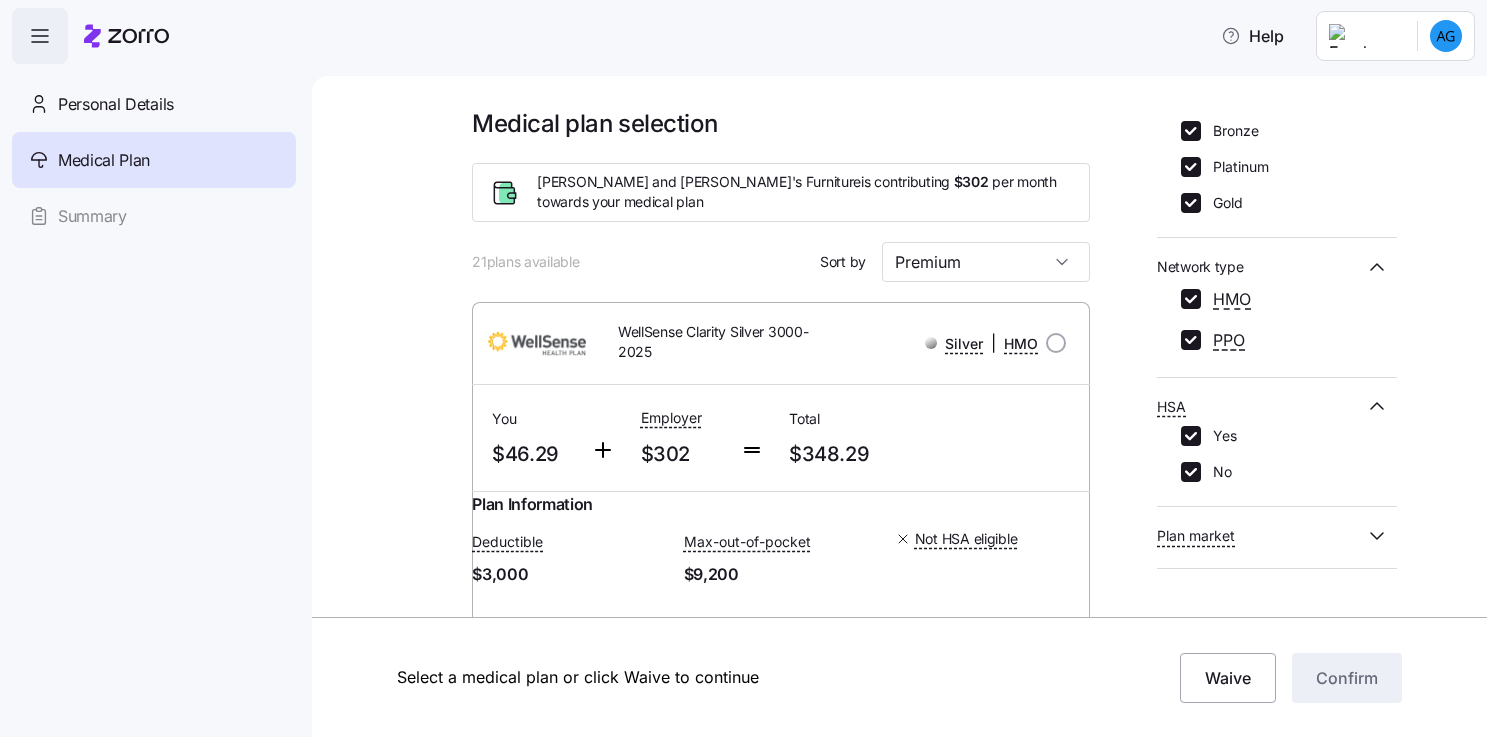 click on "Yes No" at bounding box center (1277, 462) 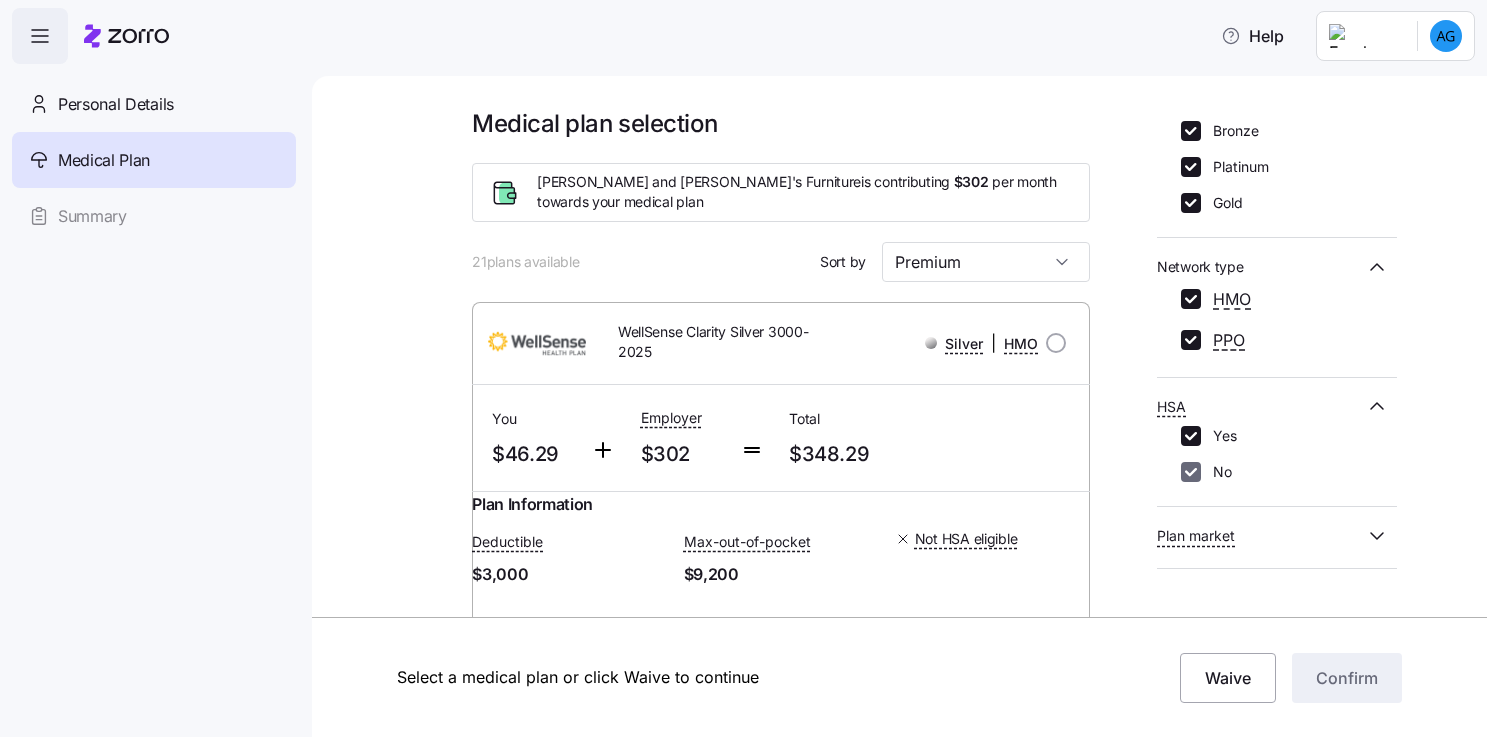 click on "No" at bounding box center [1191, 472] 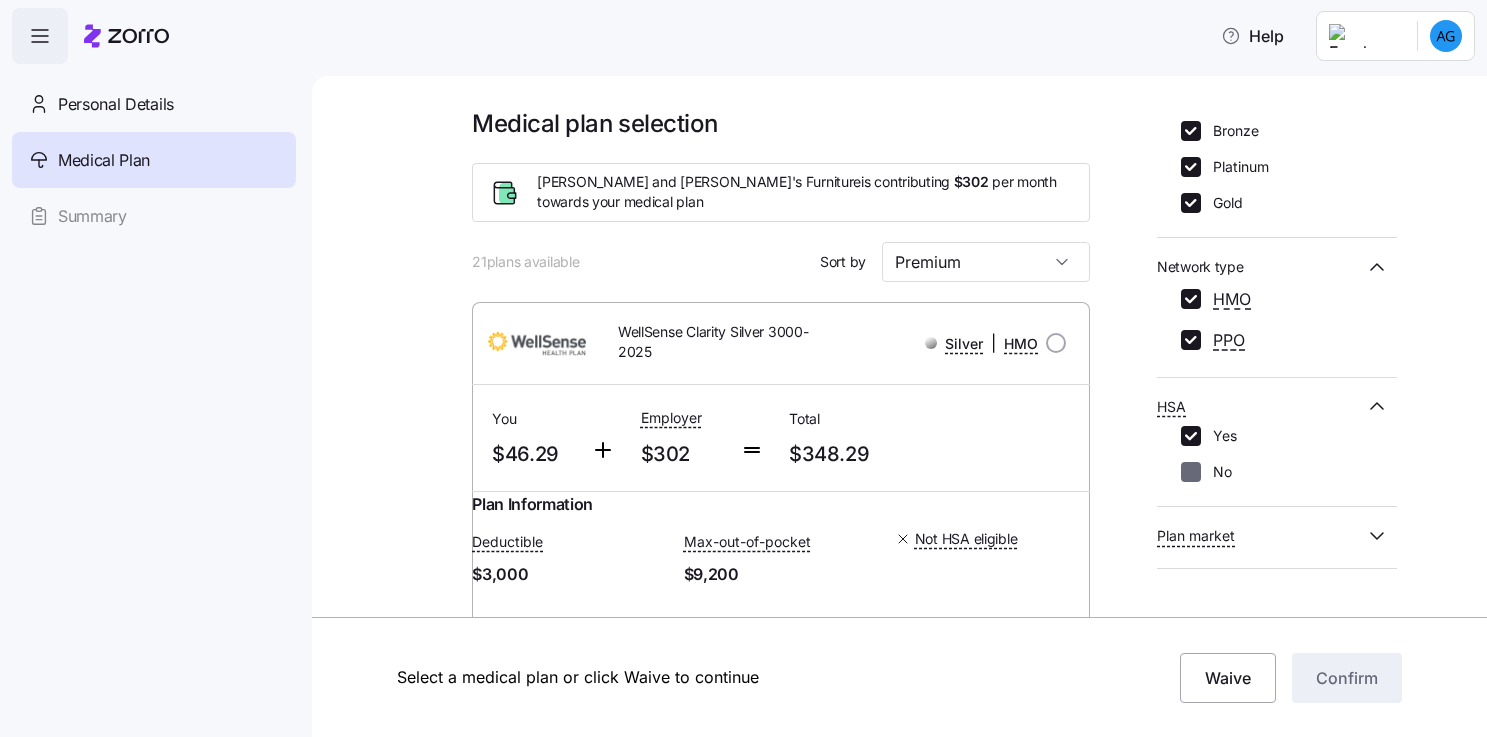 checkbox on "false" 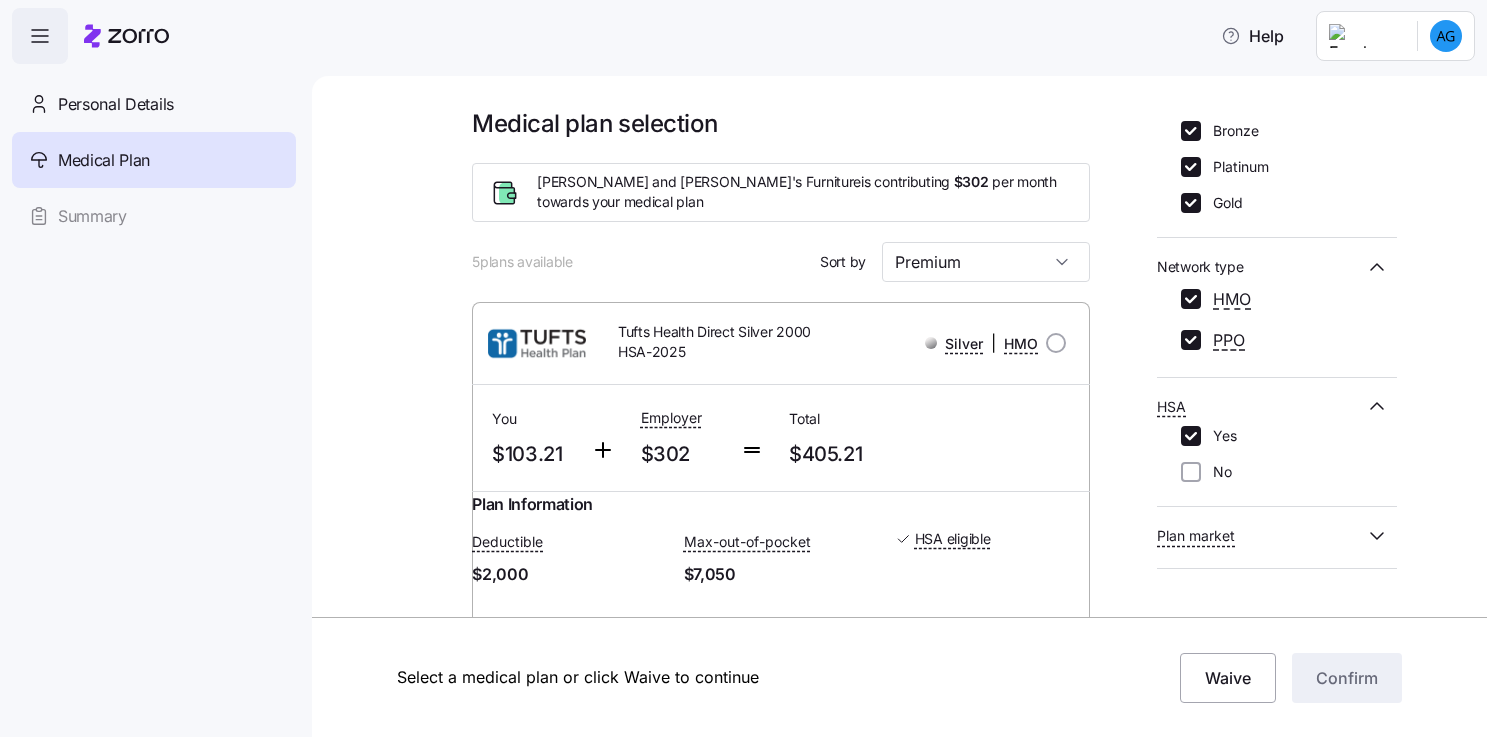 click on "Plan market" at bounding box center (1261, 535) 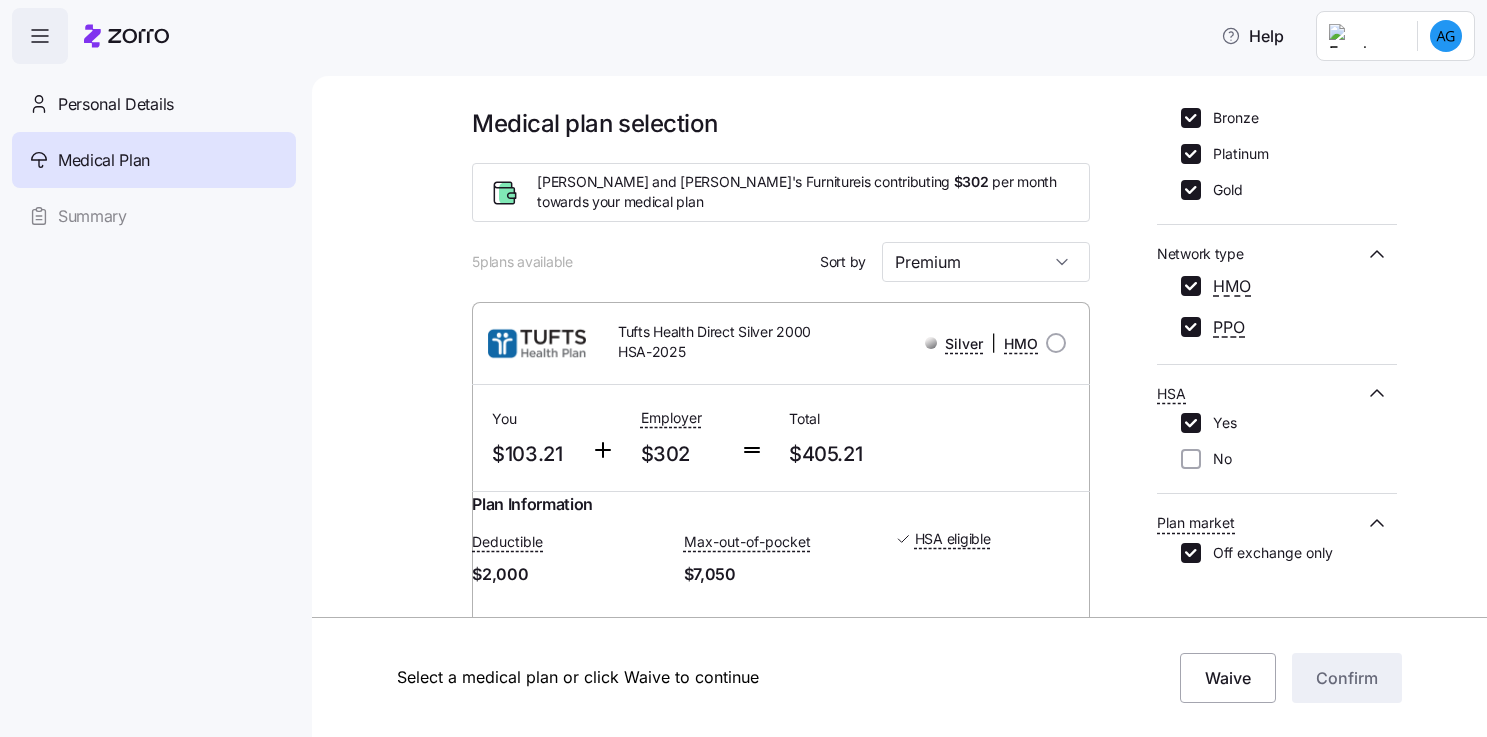 scroll, scrollTop: 582, scrollLeft: 0, axis: vertical 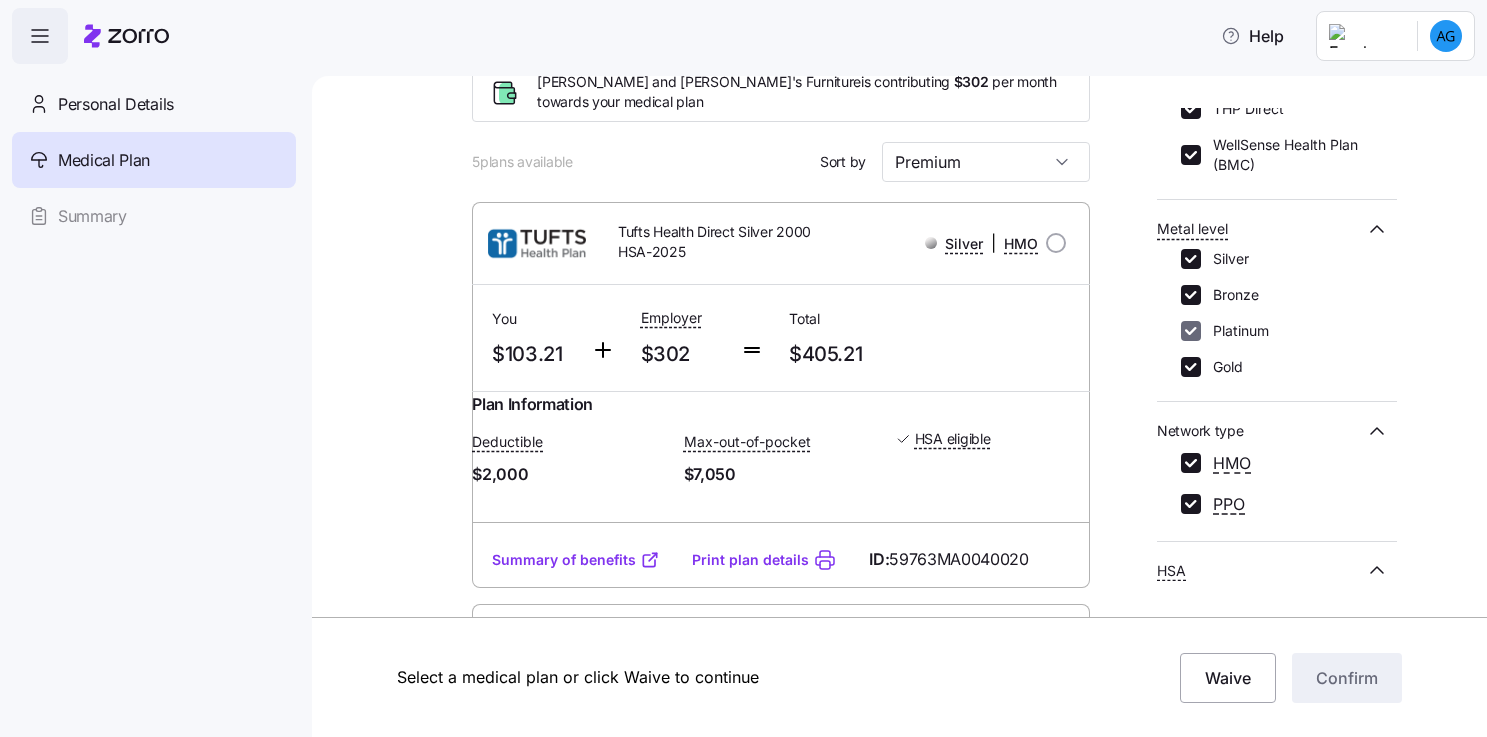 click on "Platinum" at bounding box center [1191, 331] 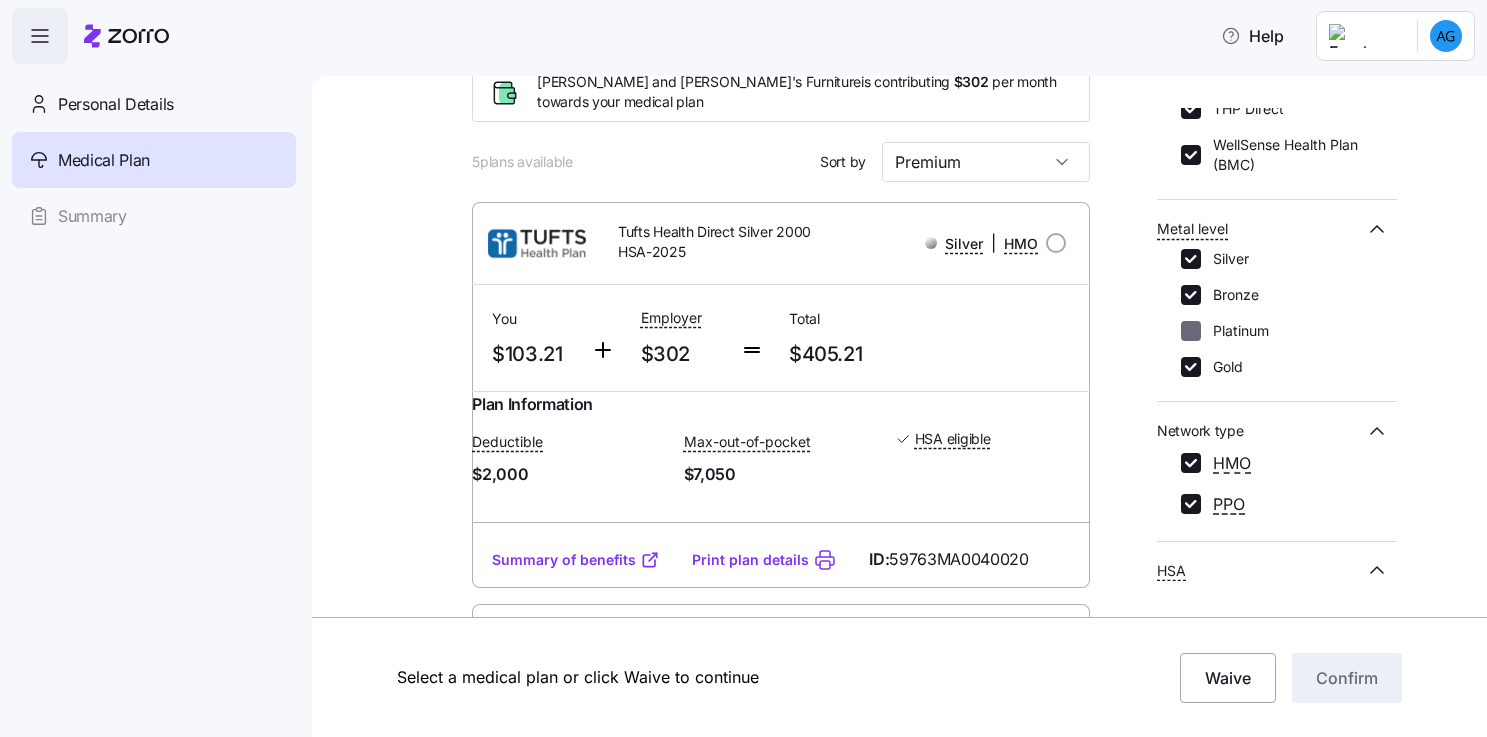 checkbox on "false" 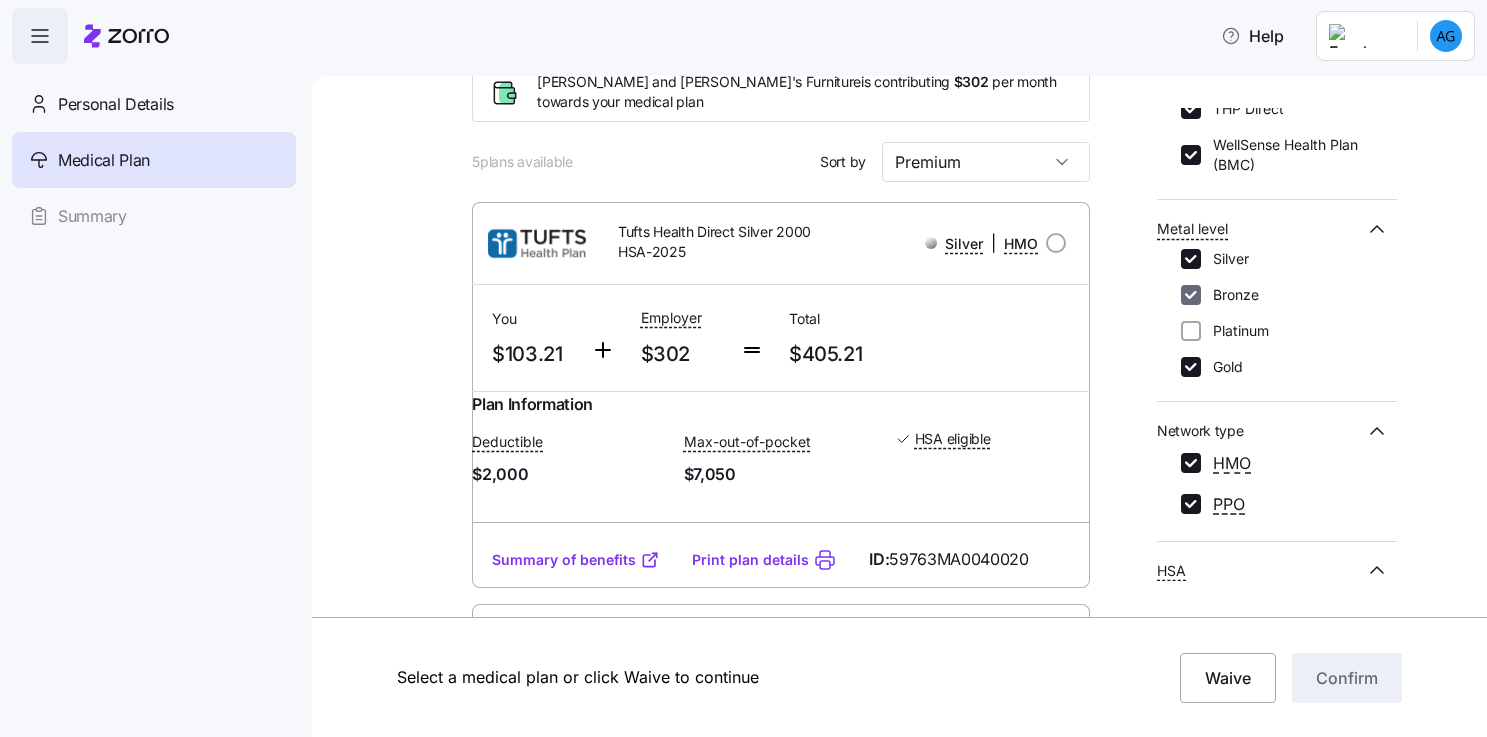 drag, startPoint x: 1194, startPoint y: 308, endPoint x: 1190, endPoint y: 297, distance: 11.7046995 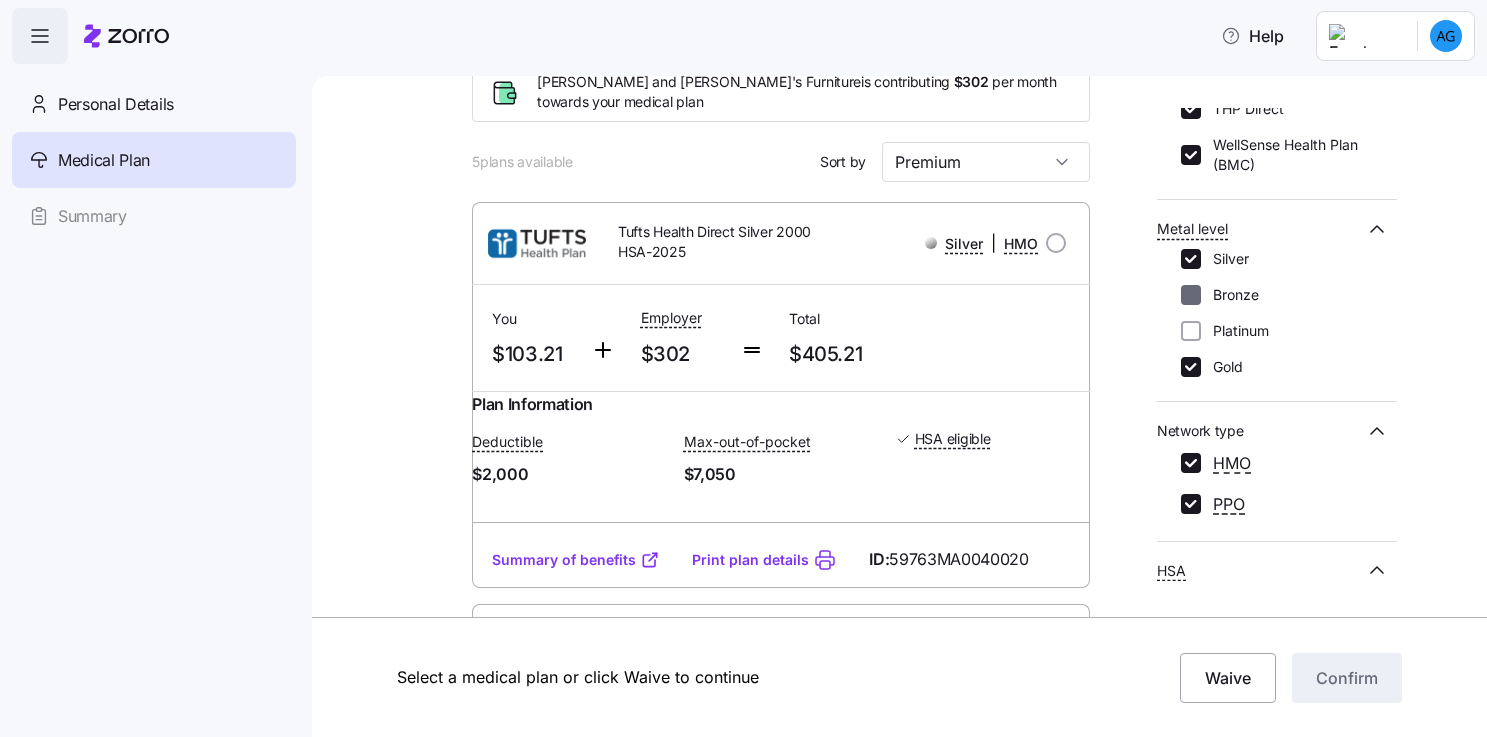 checkbox on "false" 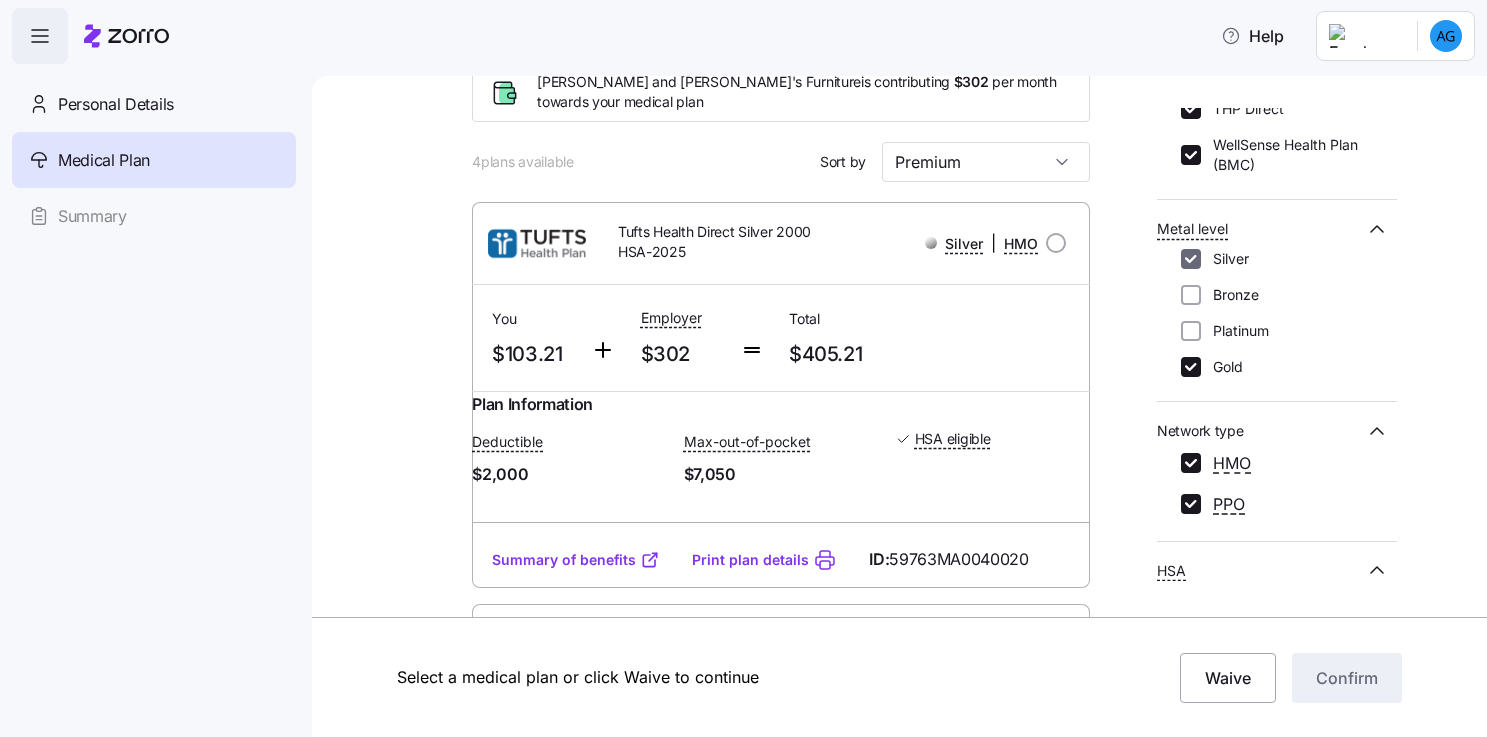 click on "Silver" at bounding box center (1191, 259) 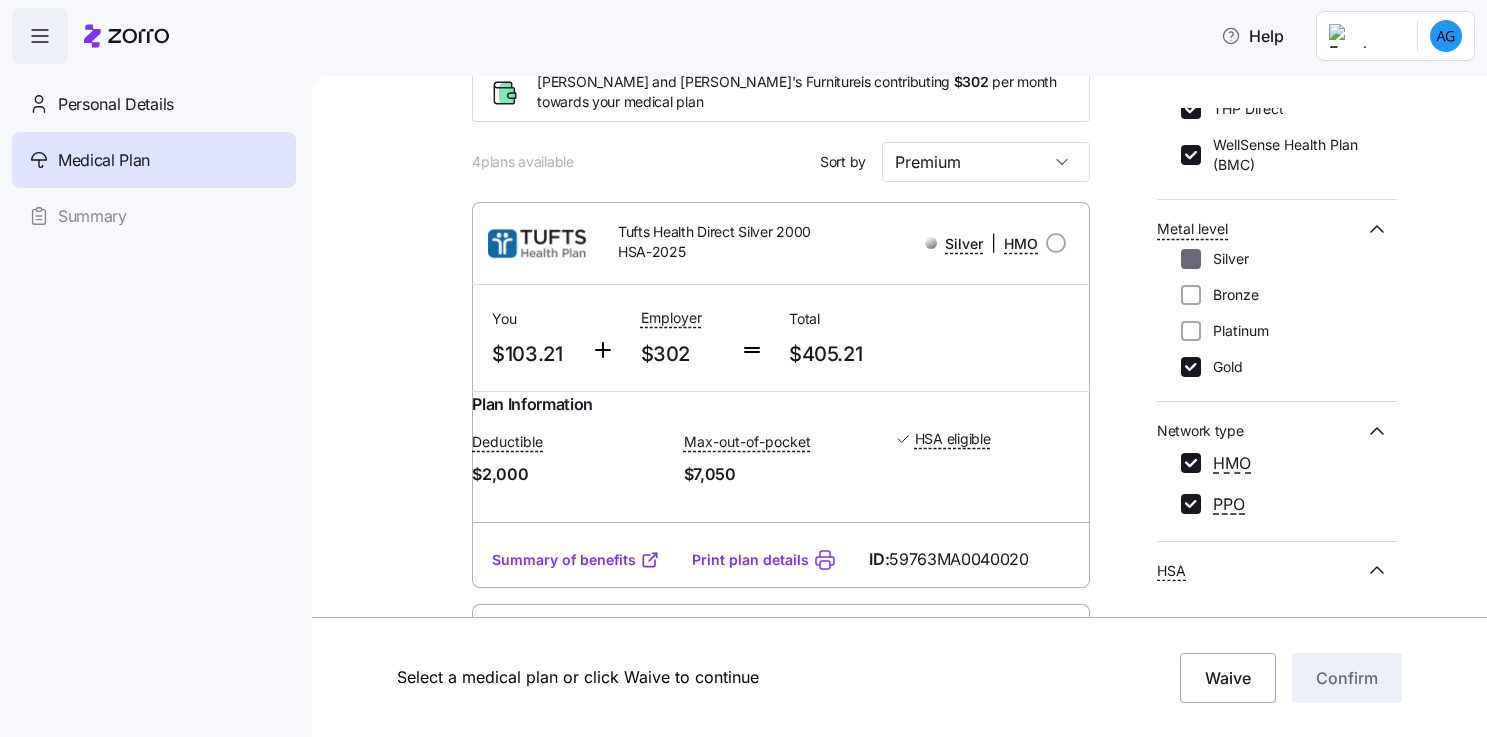 checkbox on "false" 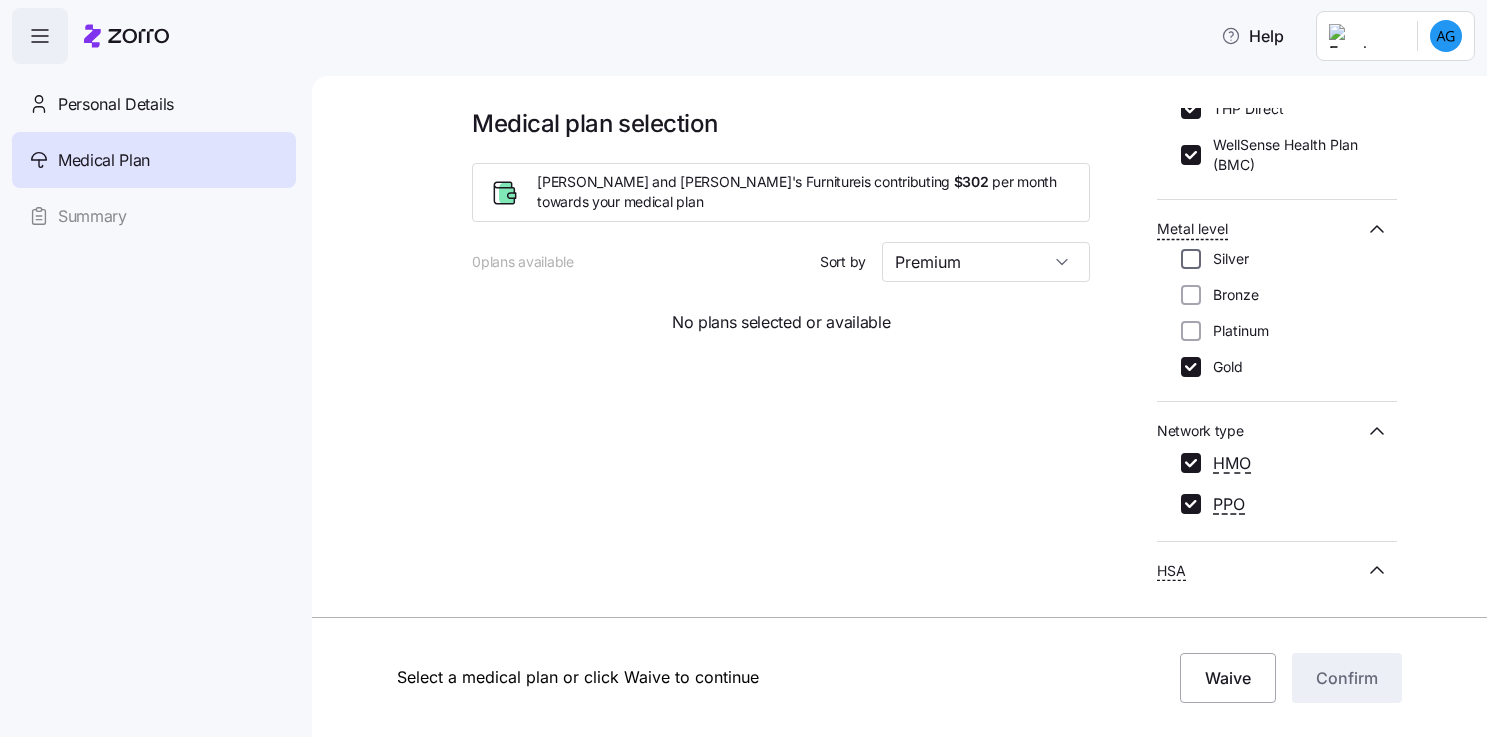 scroll, scrollTop: 0, scrollLeft: 0, axis: both 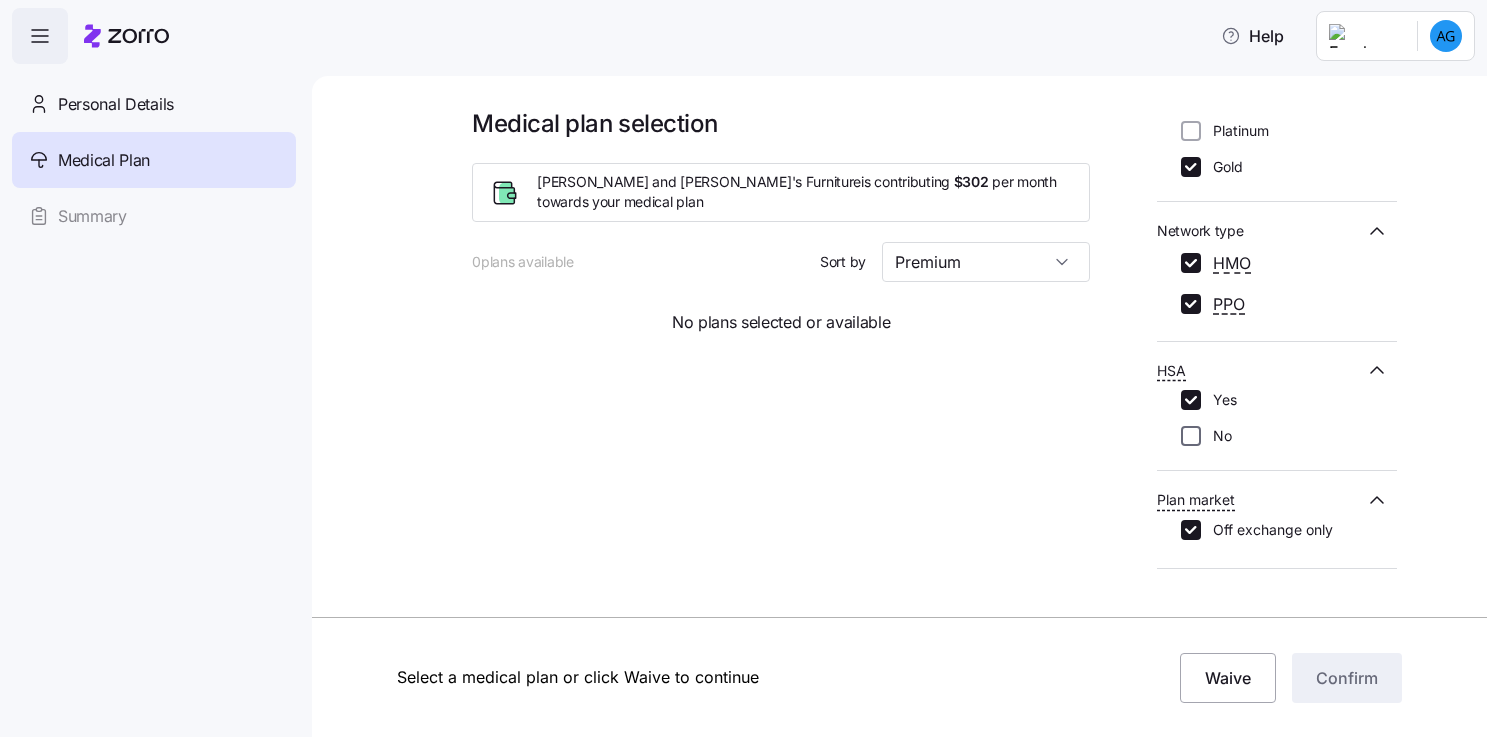click on "No" at bounding box center [1191, 436] 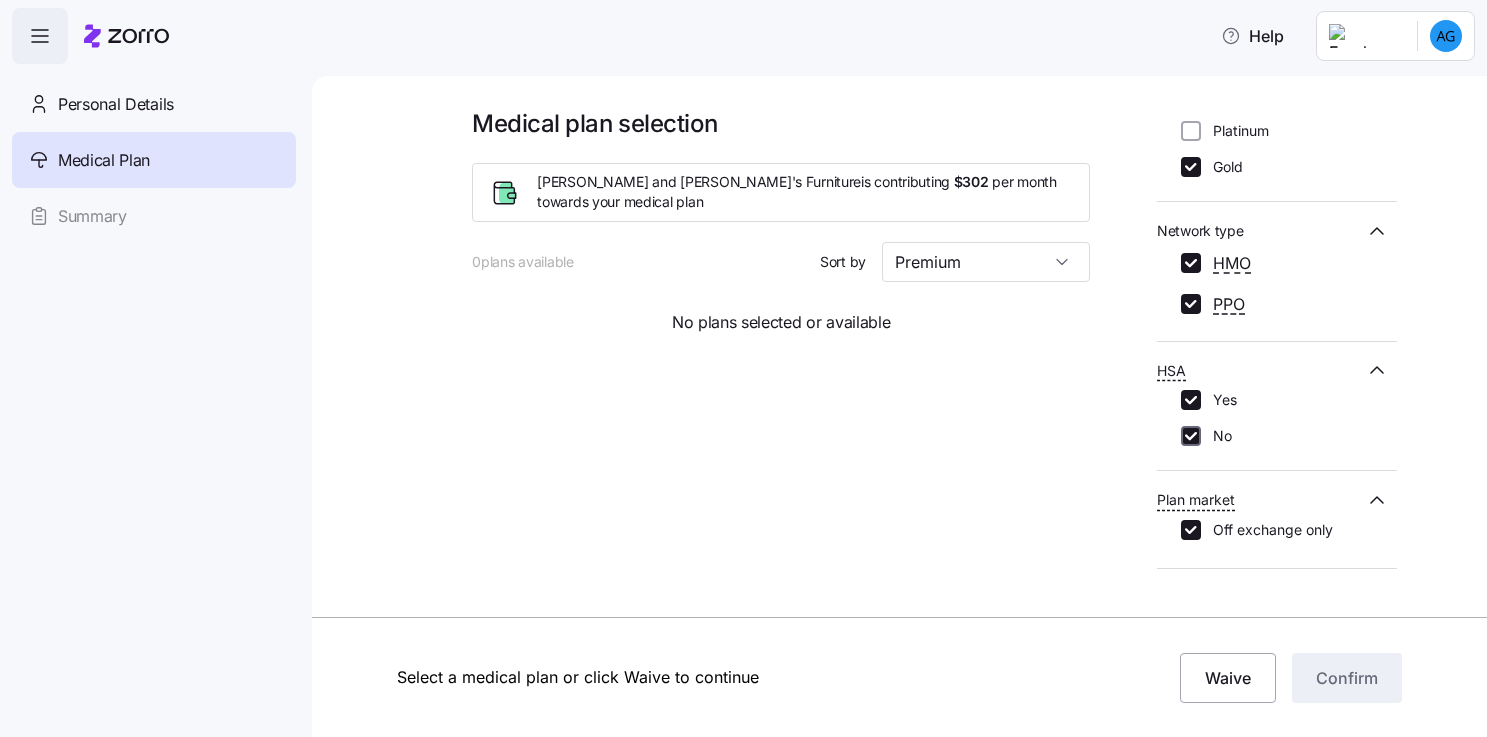 checkbox on "true" 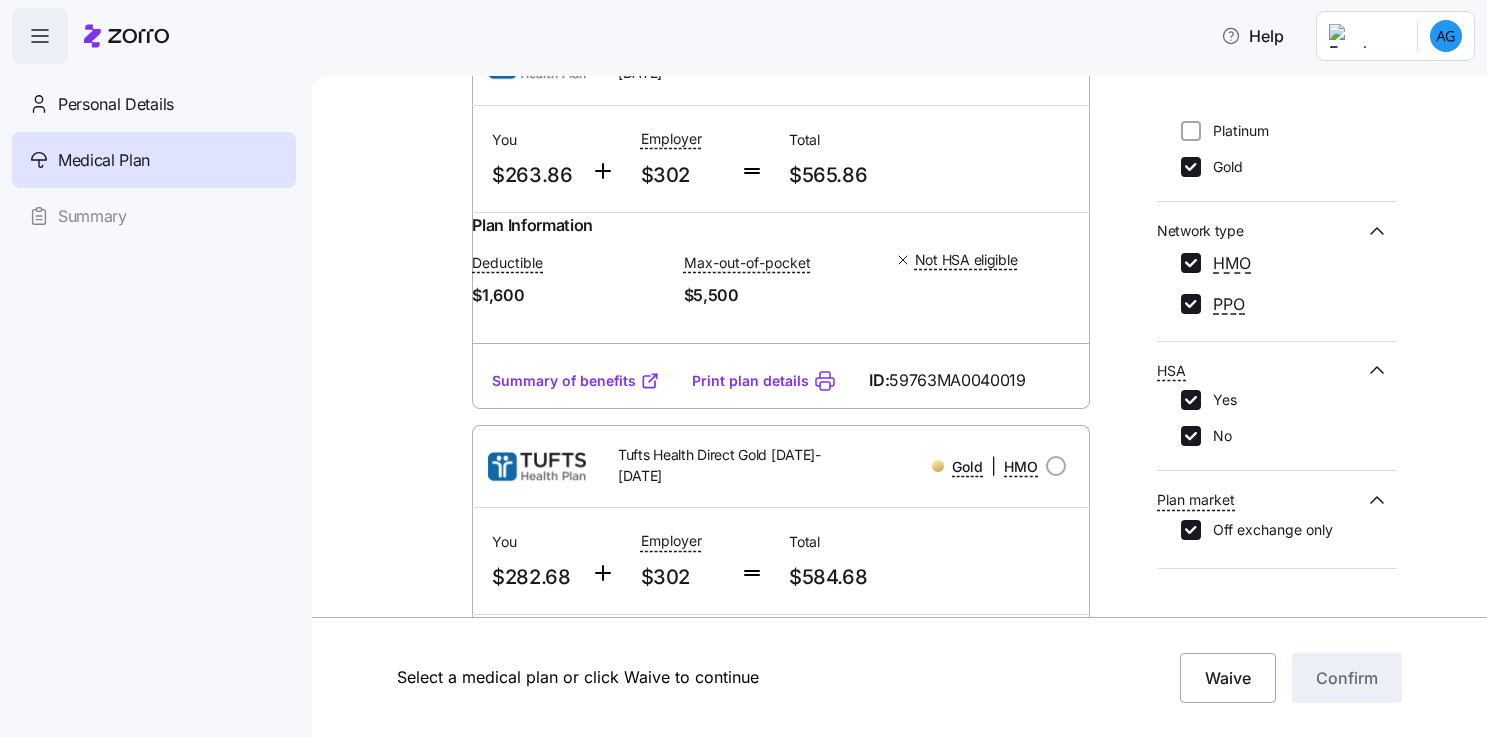 scroll, scrollTop: 0, scrollLeft: 0, axis: both 